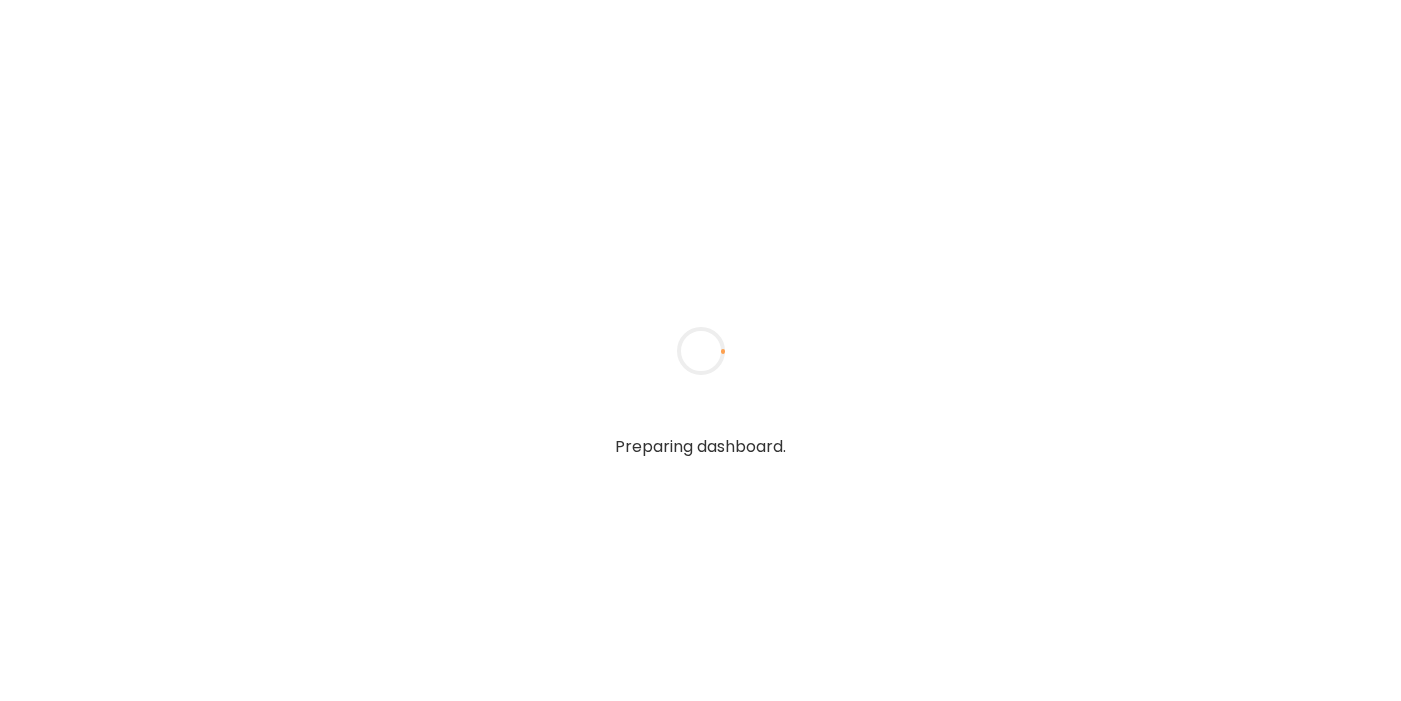 scroll, scrollTop: 0, scrollLeft: 0, axis: both 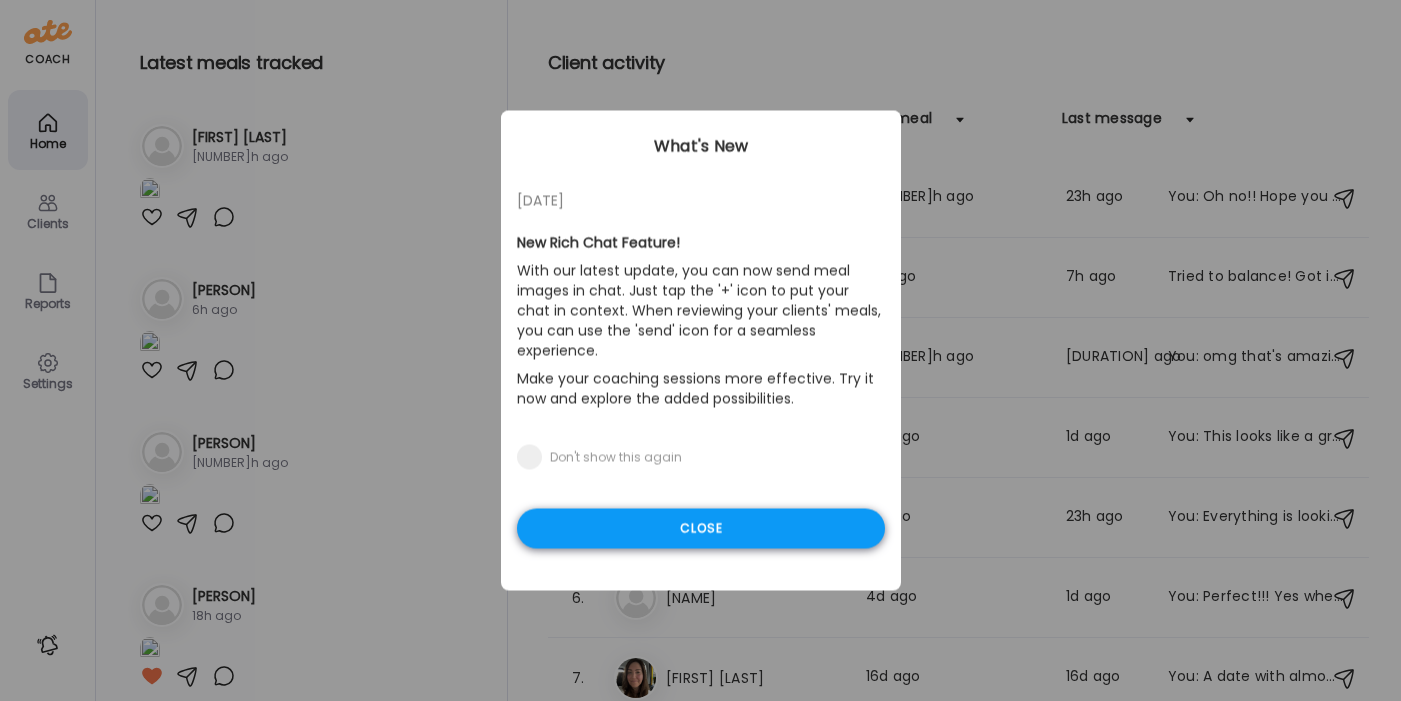 type on "**********" 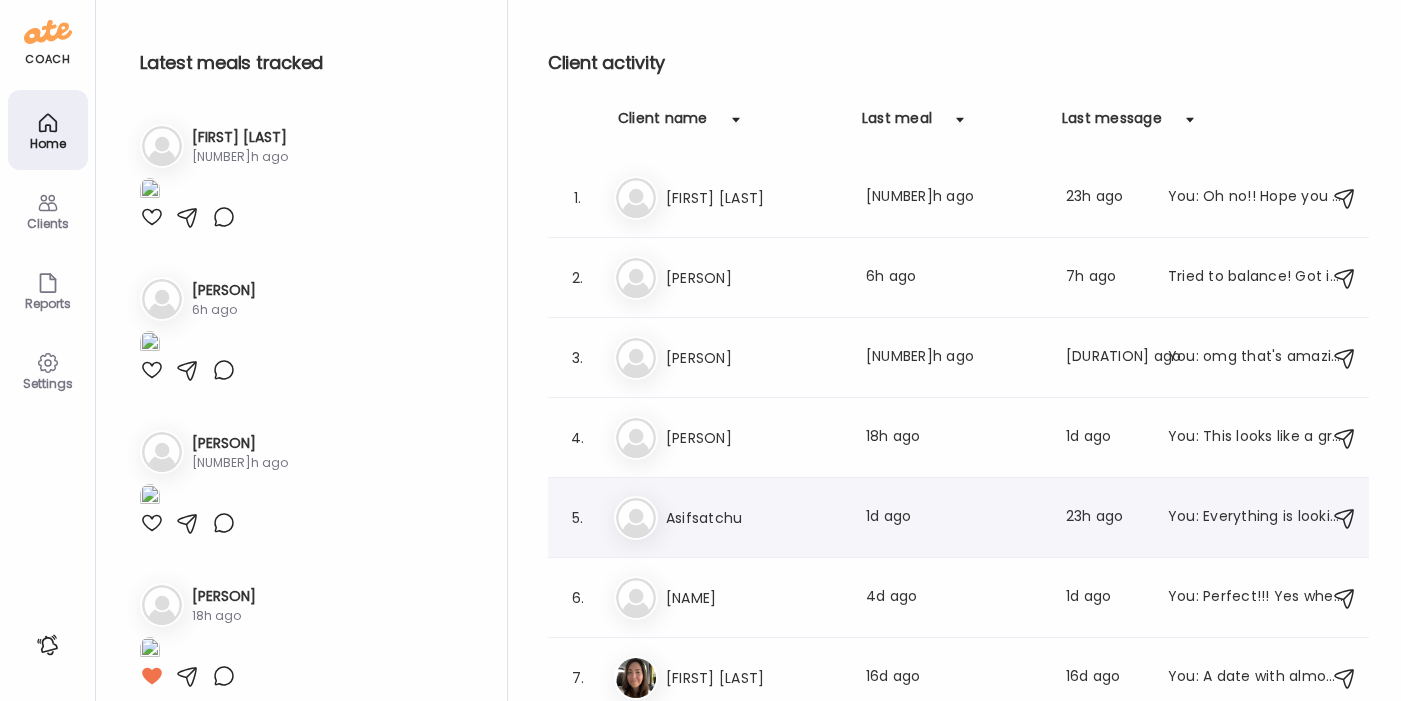 click on "[NAME]" at bounding box center (754, 518) 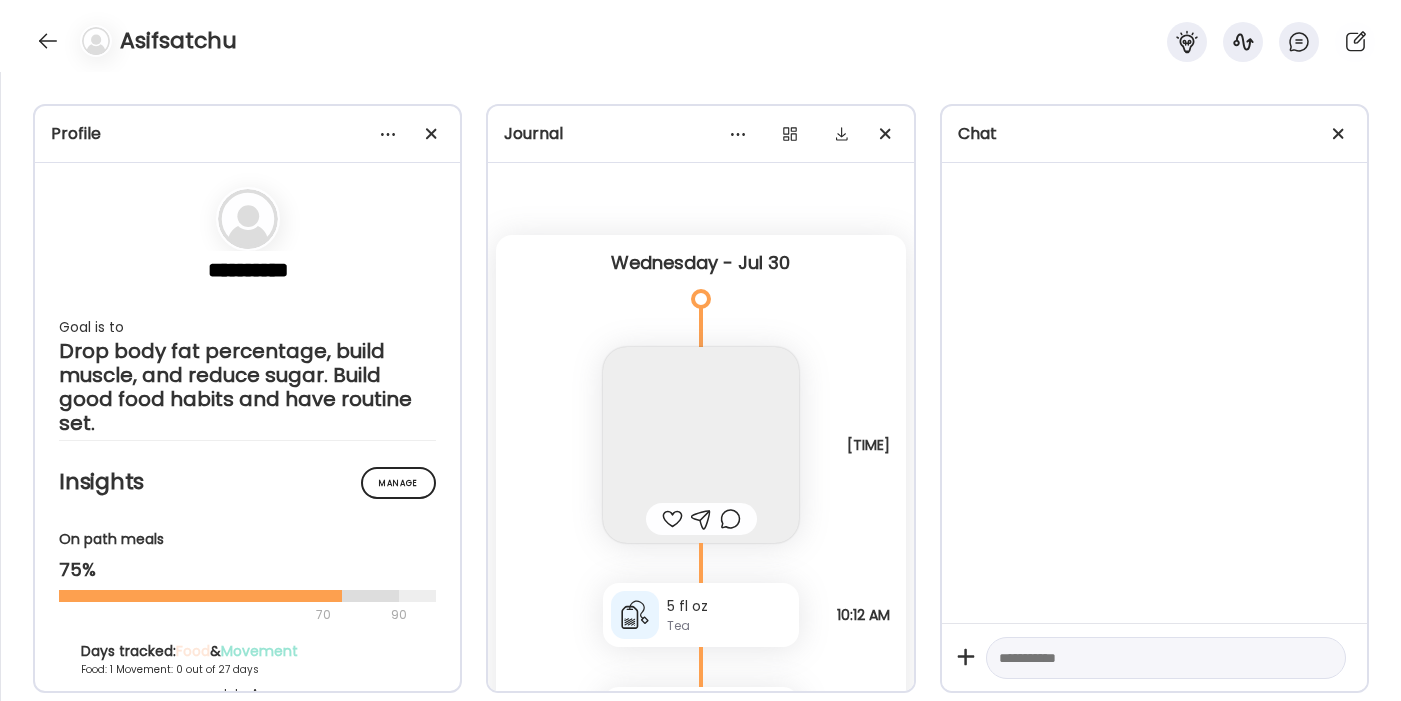 scroll, scrollTop: 1144, scrollLeft: 0, axis: vertical 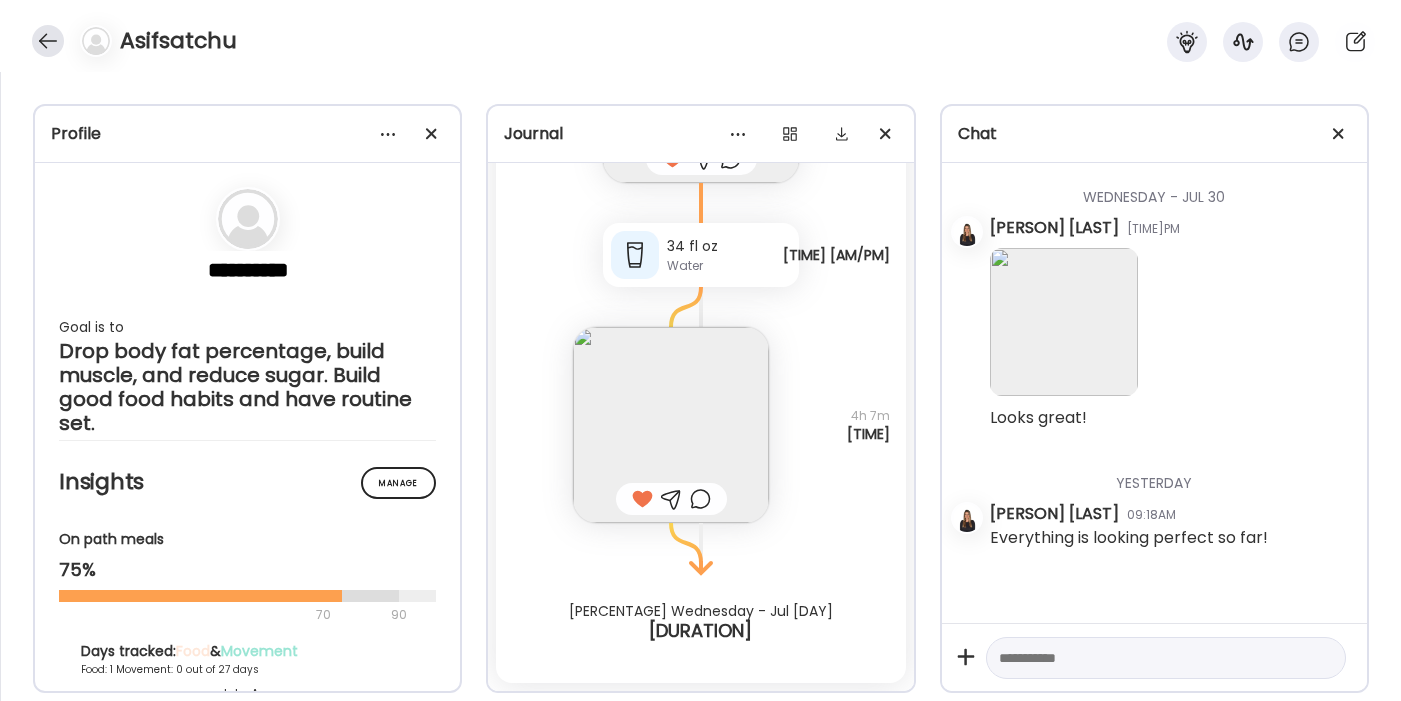 click at bounding box center [48, 41] 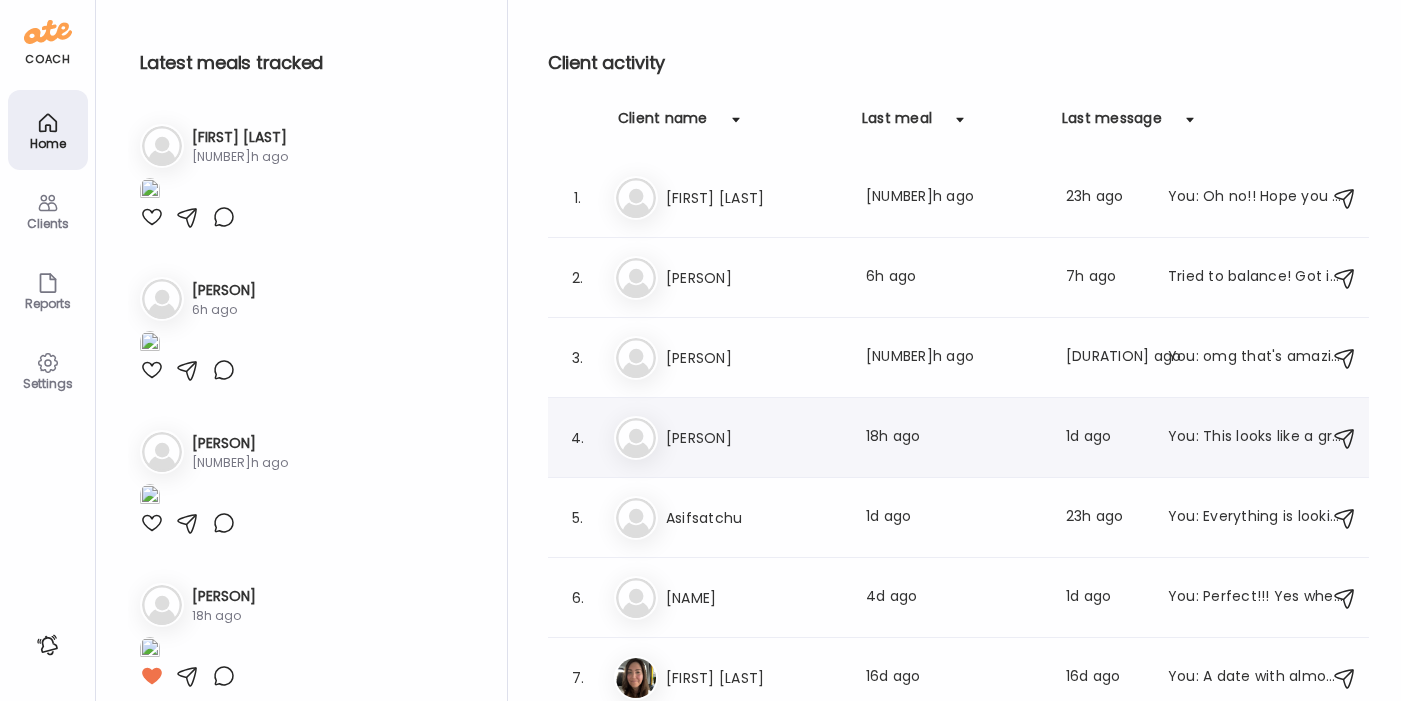 click on "[NAME]" at bounding box center [754, 438] 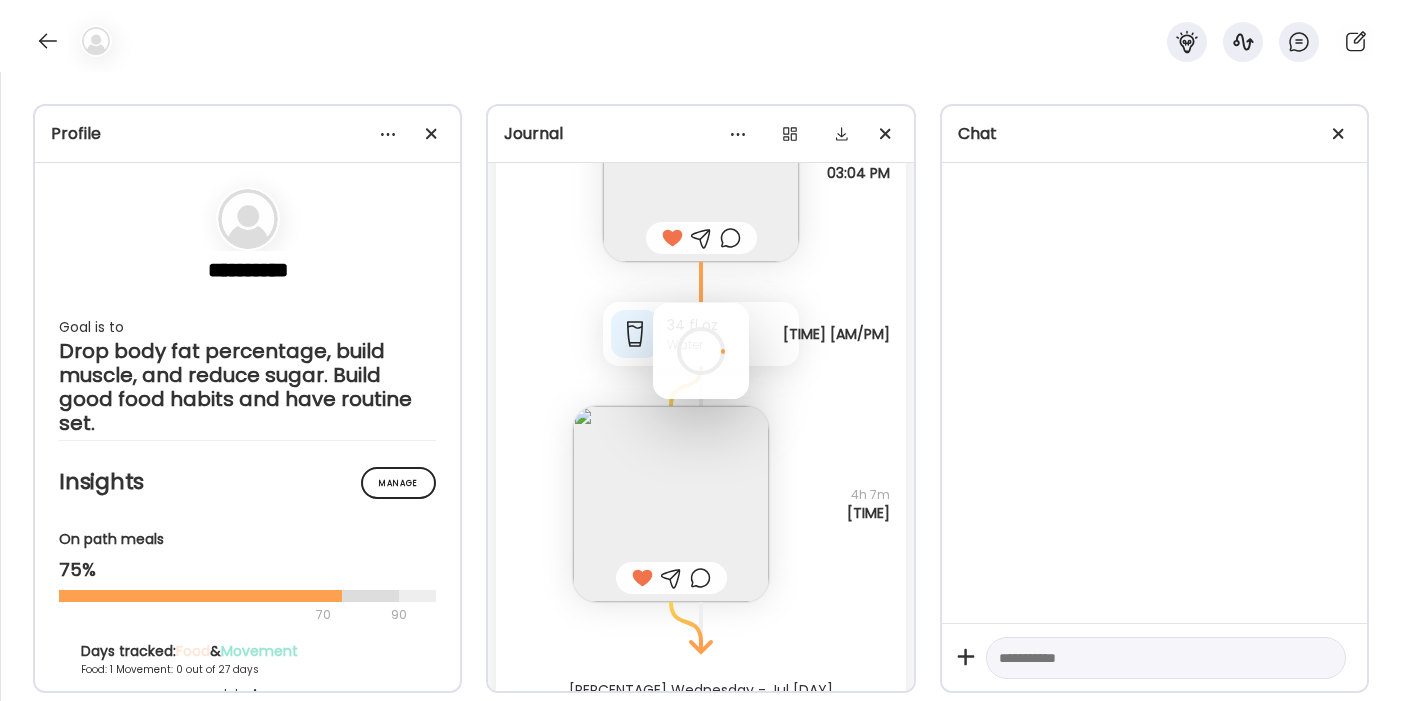 scroll, scrollTop: 7168, scrollLeft: 0, axis: vertical 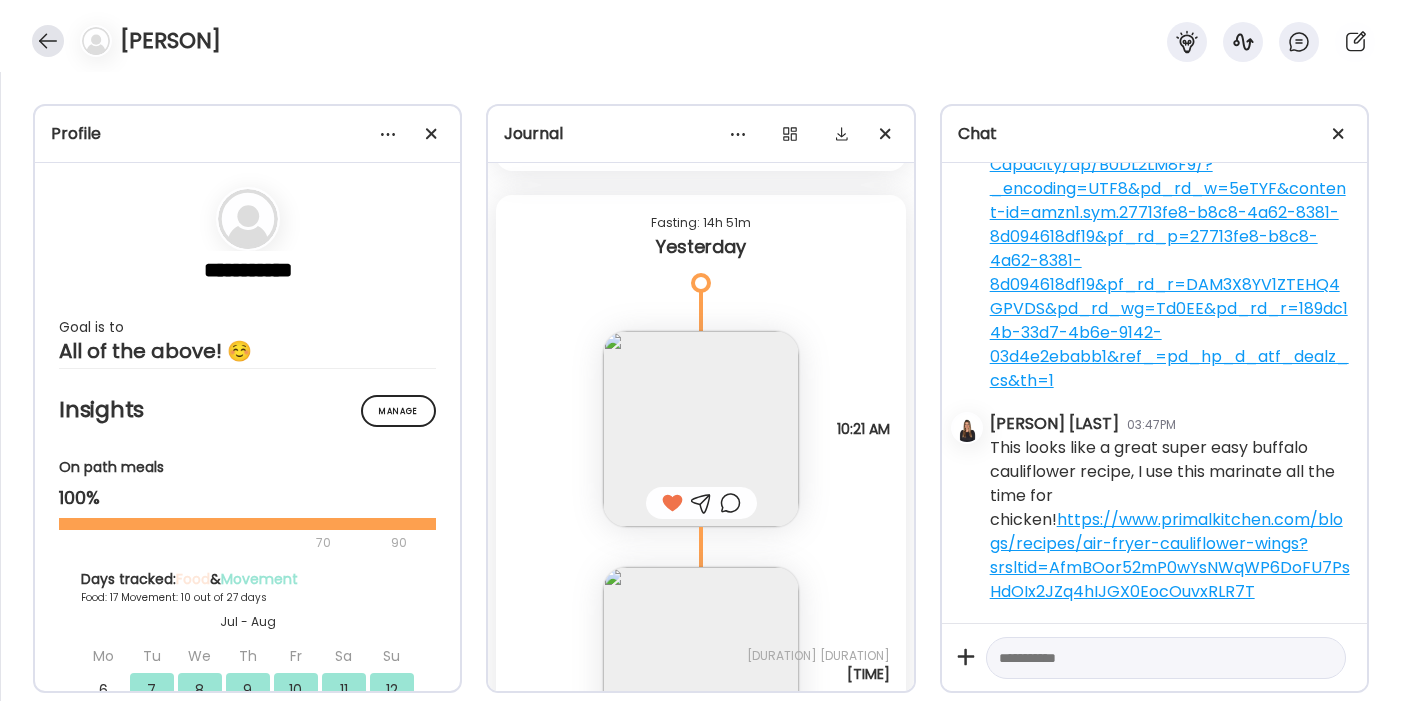 click at bounding box center [48, 41] 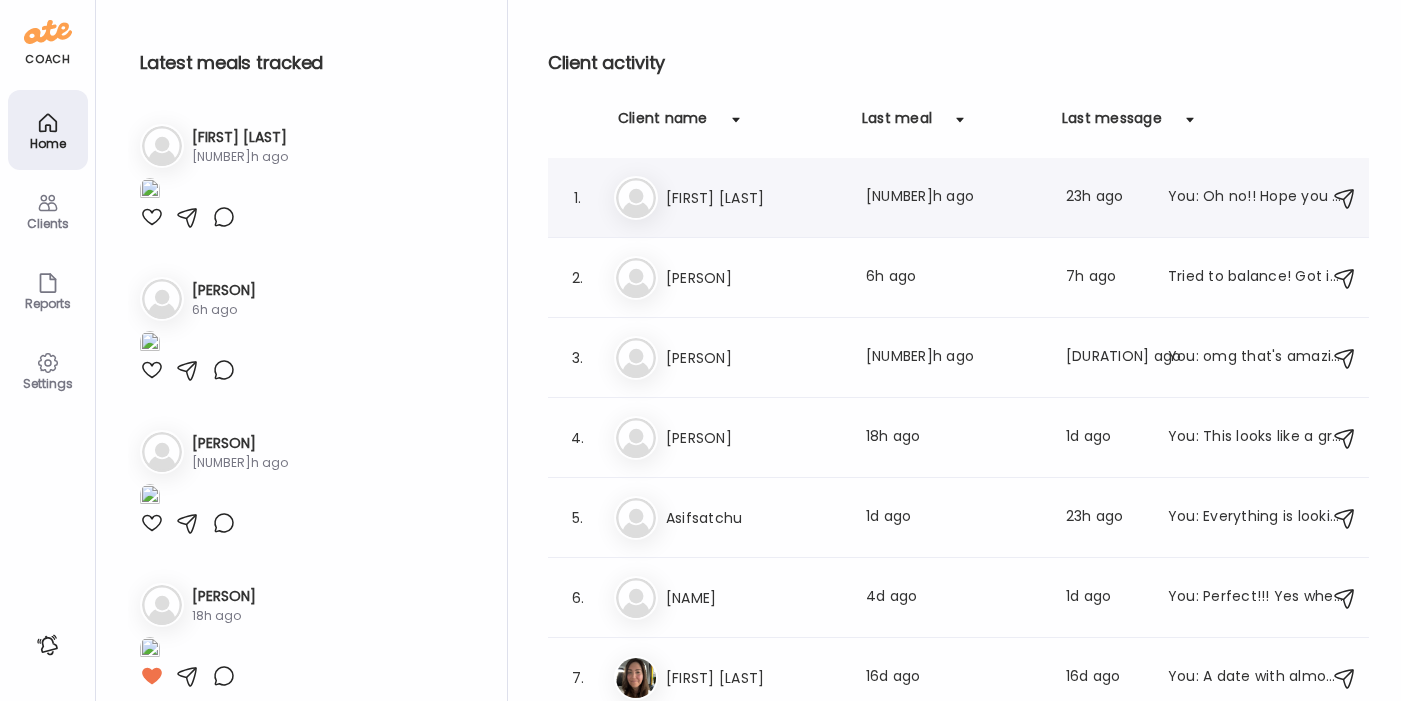 click on "[FIRST]" at bounding box center (754, 198) 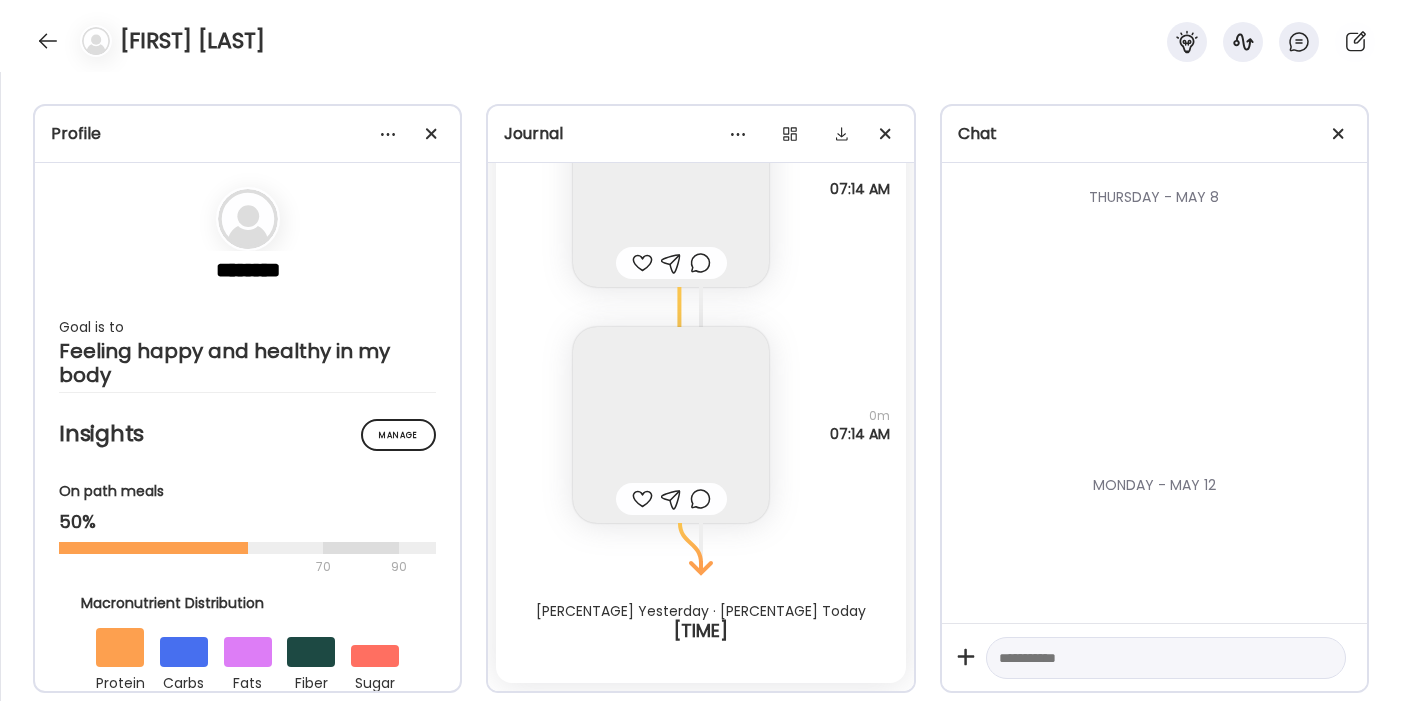 scroll, scrollTop: 5056, scrollLeft: 0, axis: vertical 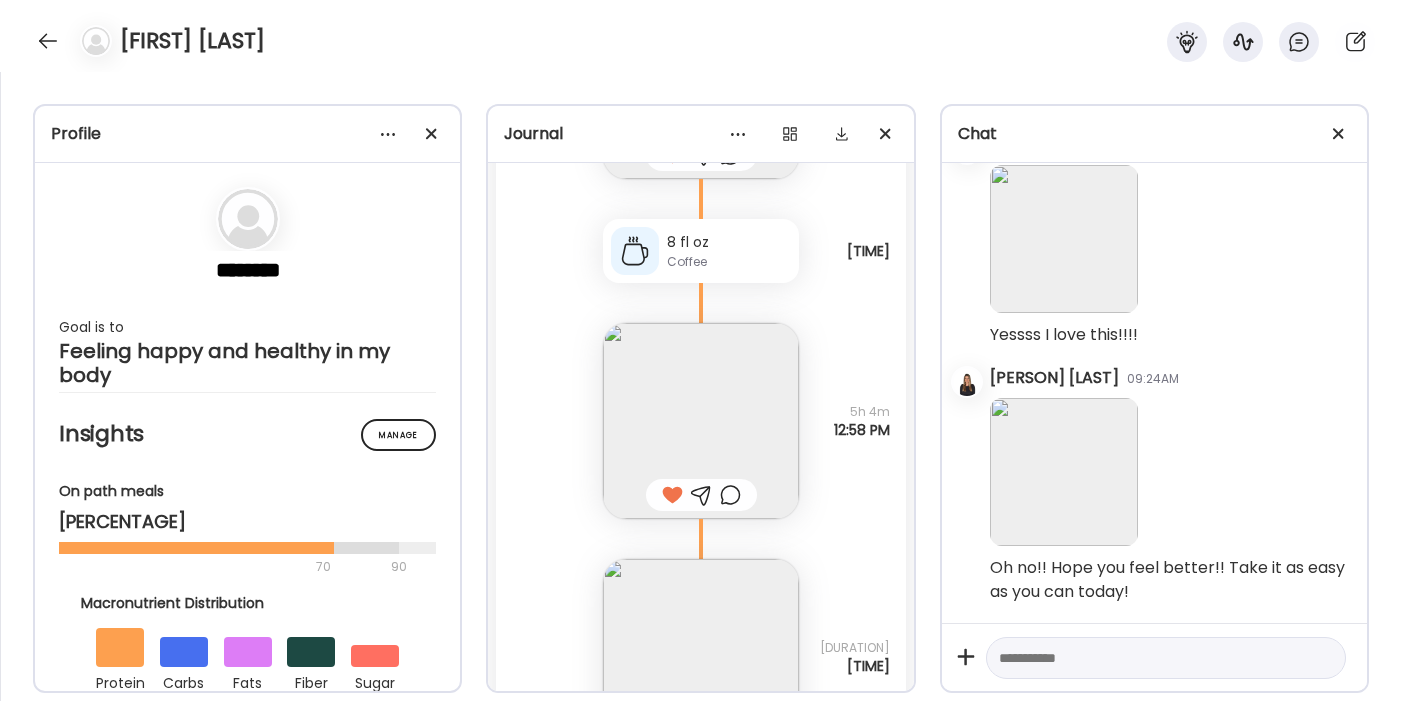 click at bounding box center [701, 893] 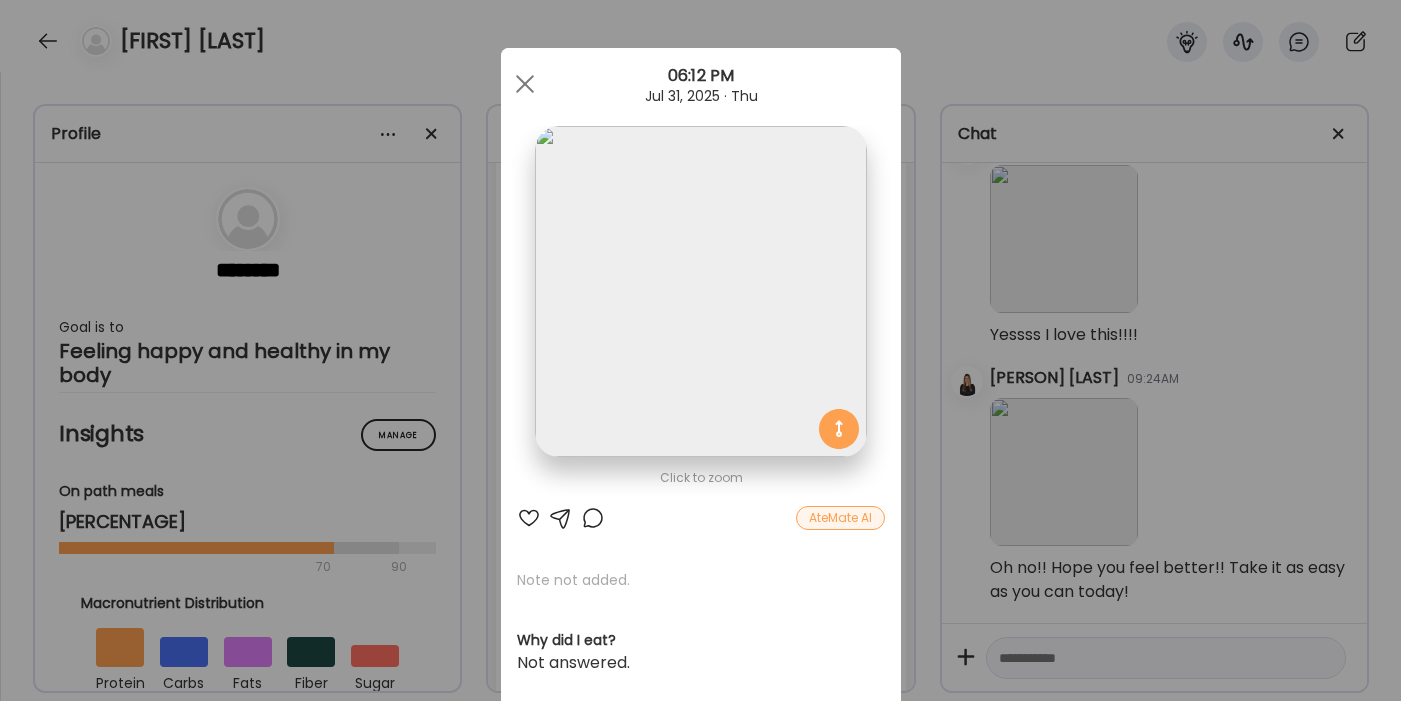 click at bounding box center (529, 518) 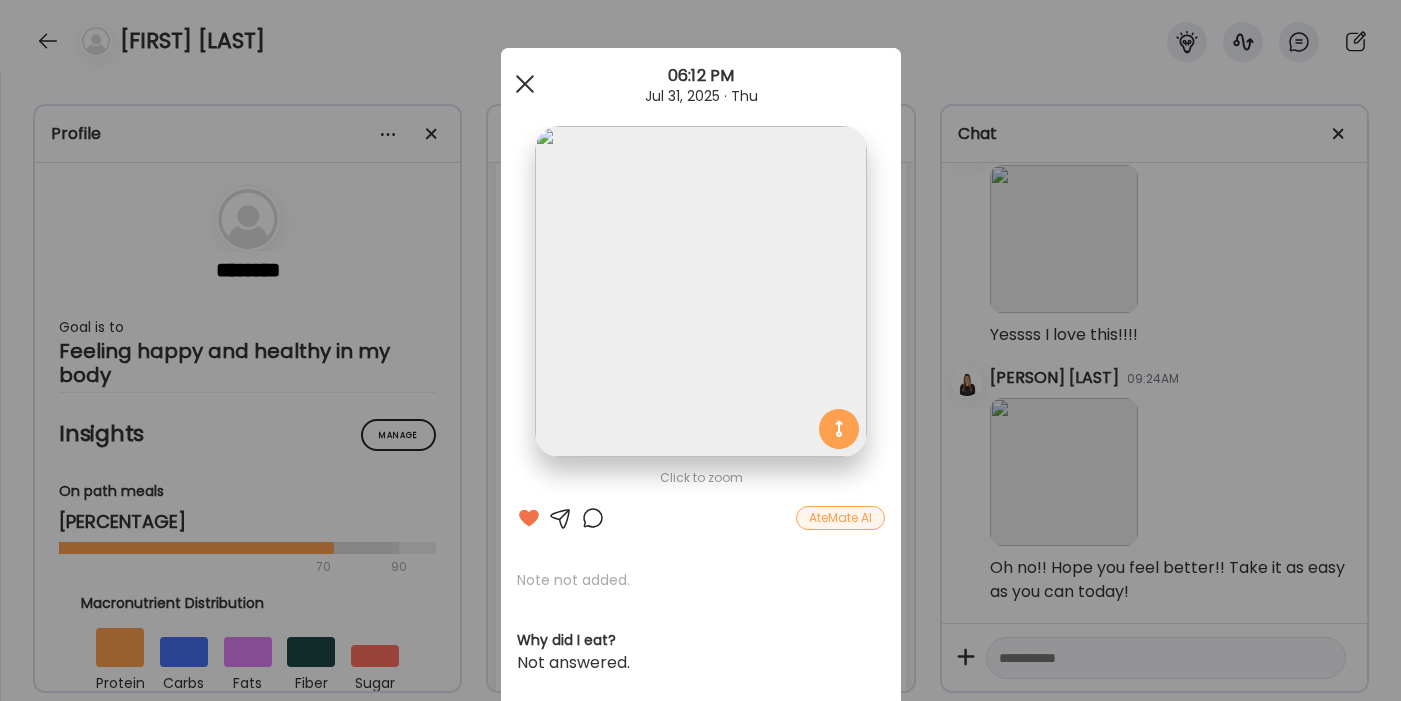 click at bounding box center [525, 84] 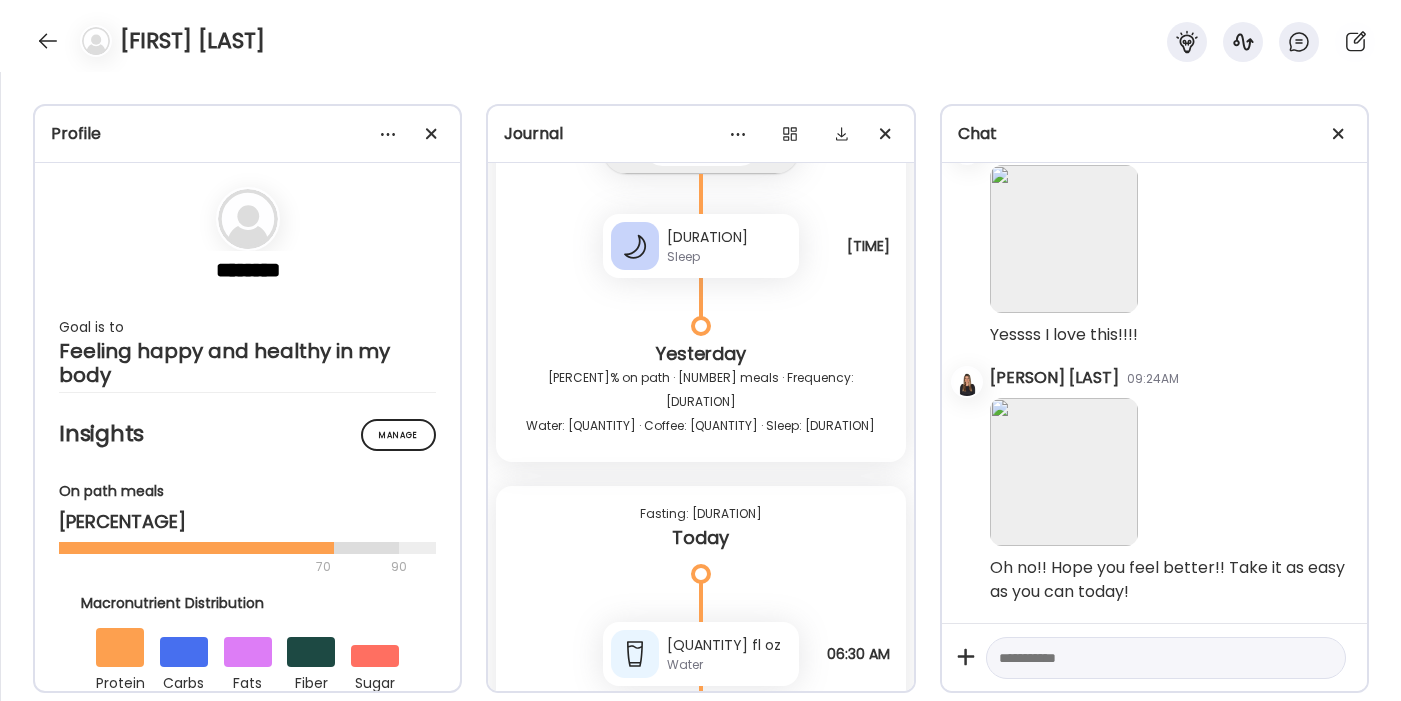 scroll, scrollTop: 56329, scrollLeft: 0, axis: vertical 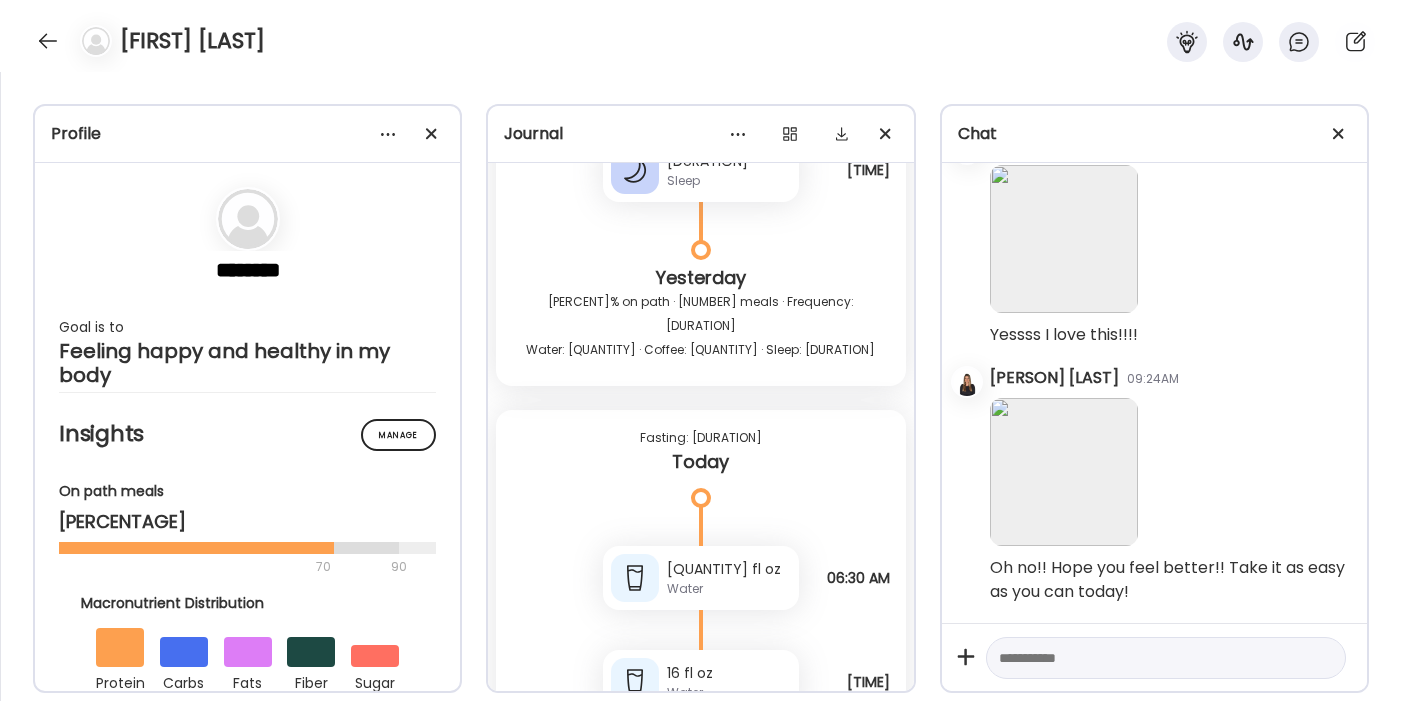 click at bounding box center (671, 852) 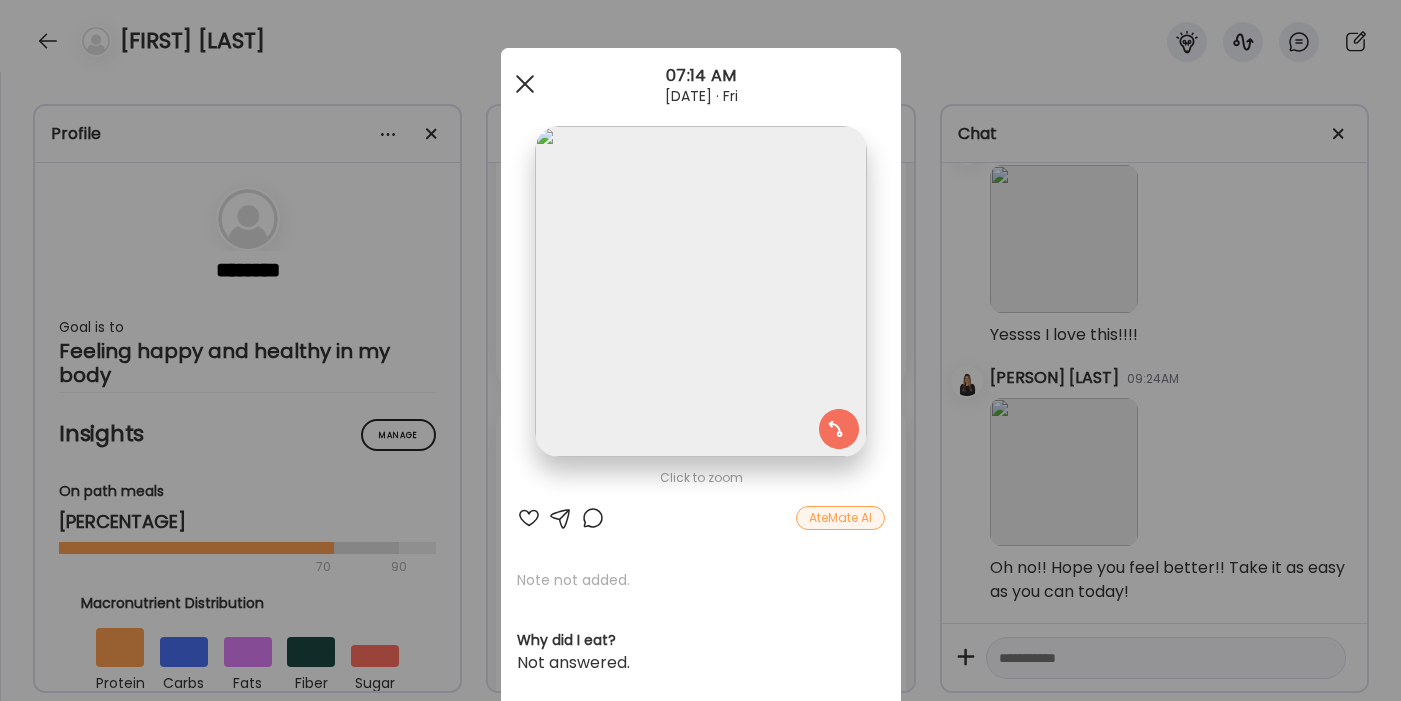 click at bounding box center [524, 84] 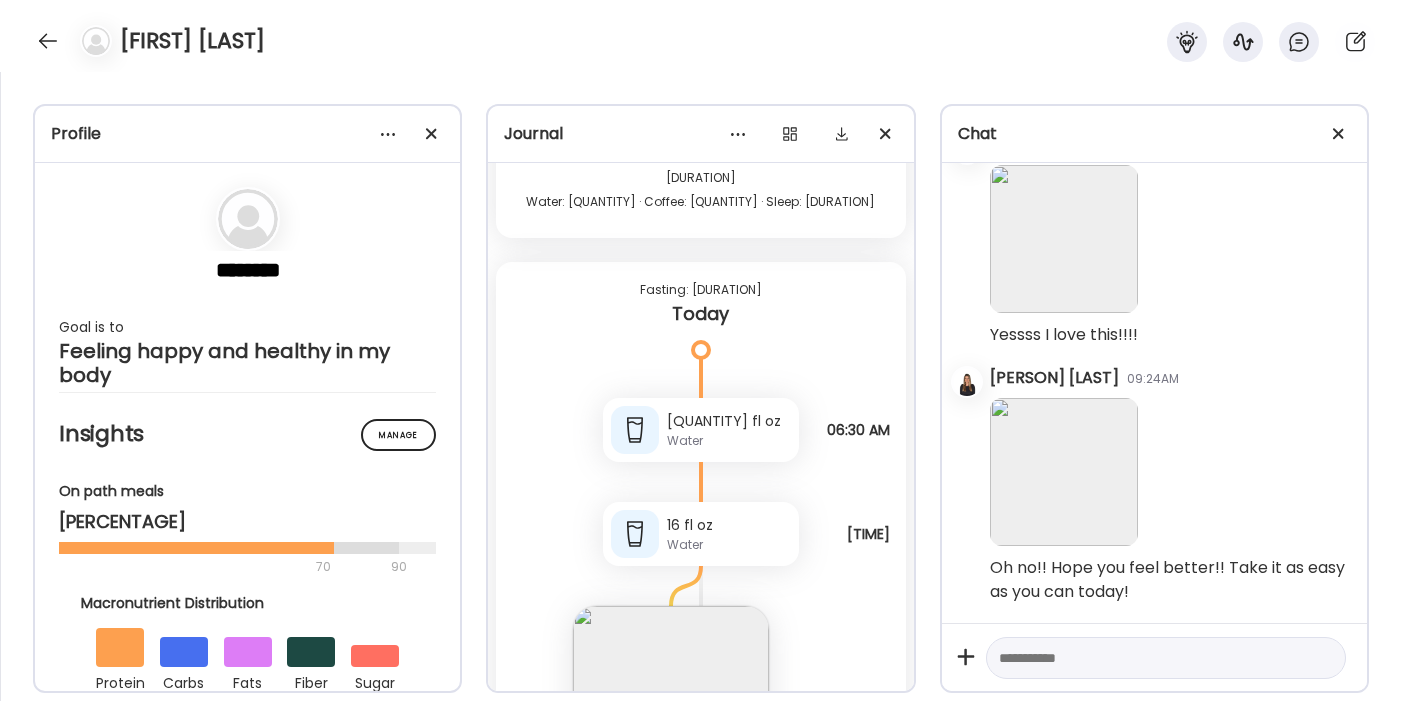 scroll, scrollTop: 56478, scrollLeft: 0, axis: vertical 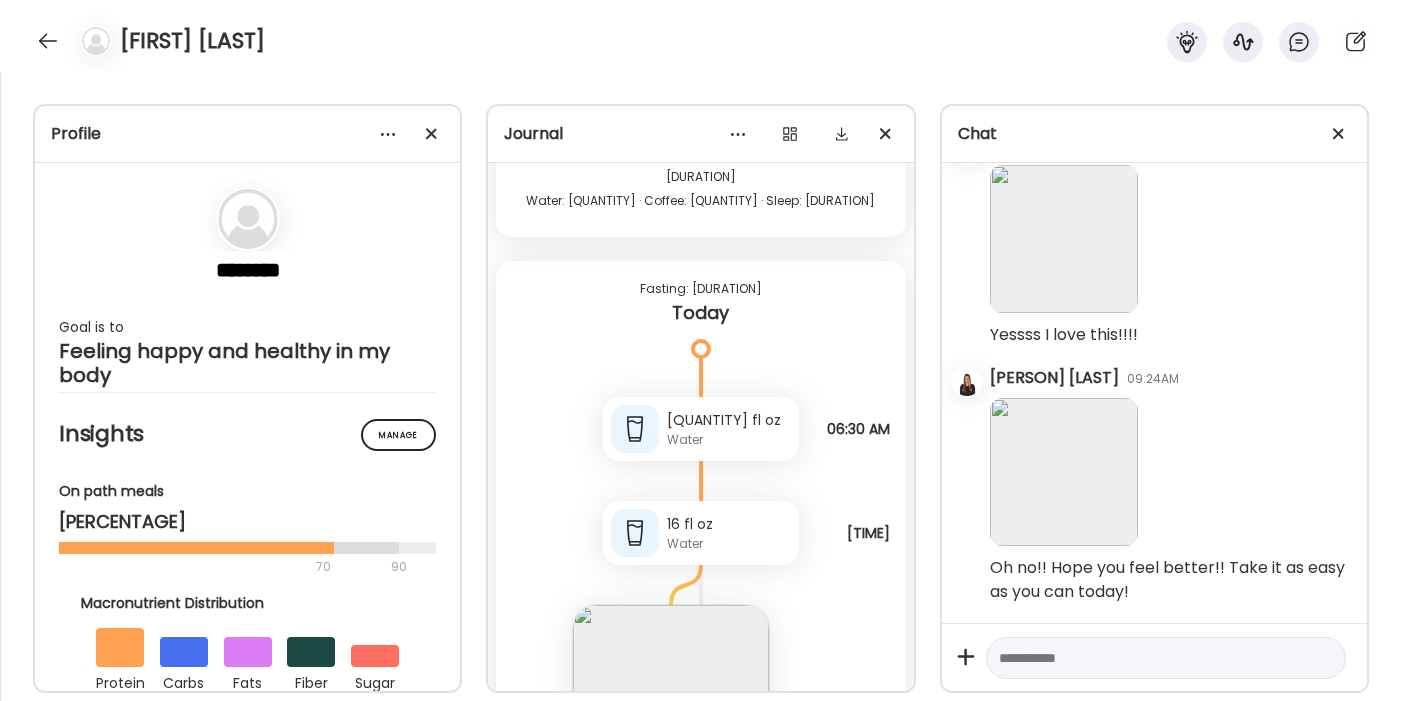 click at bounding box center [671, 939] 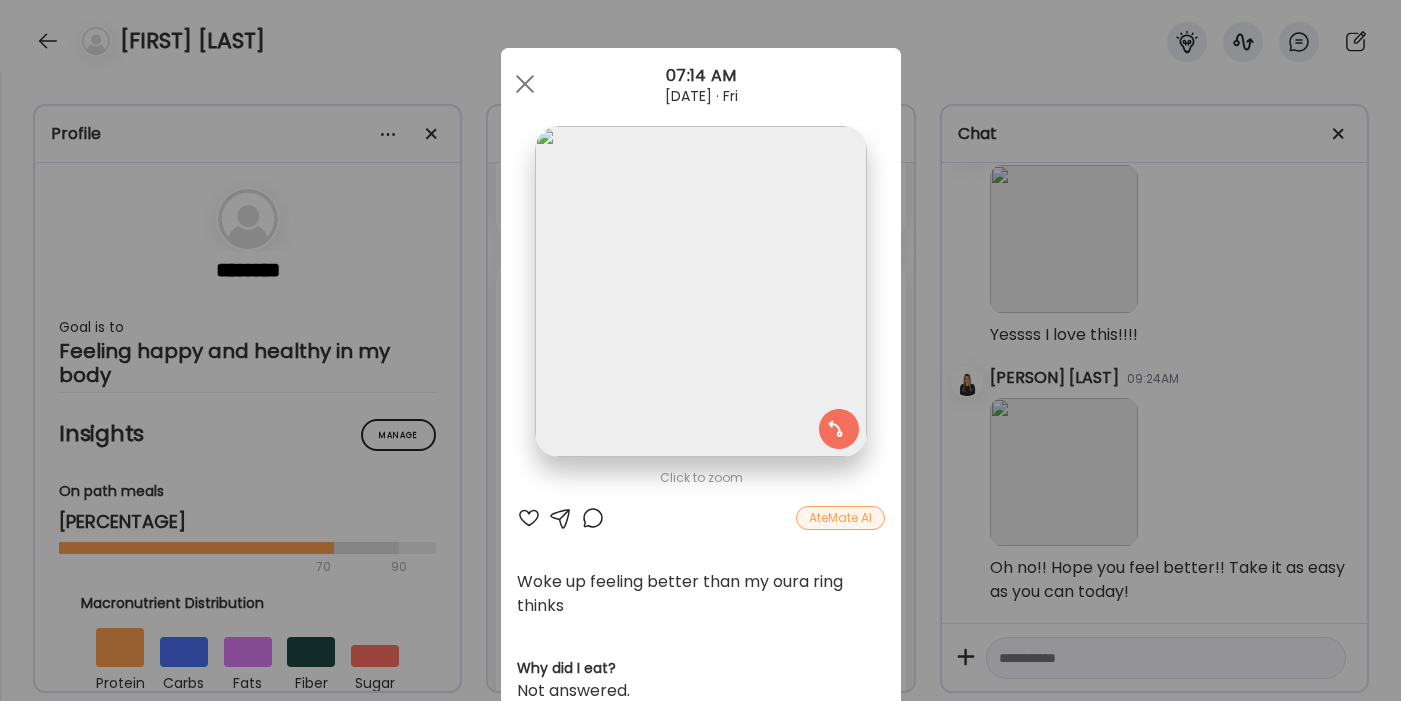 click at bounding box center (561, 518) 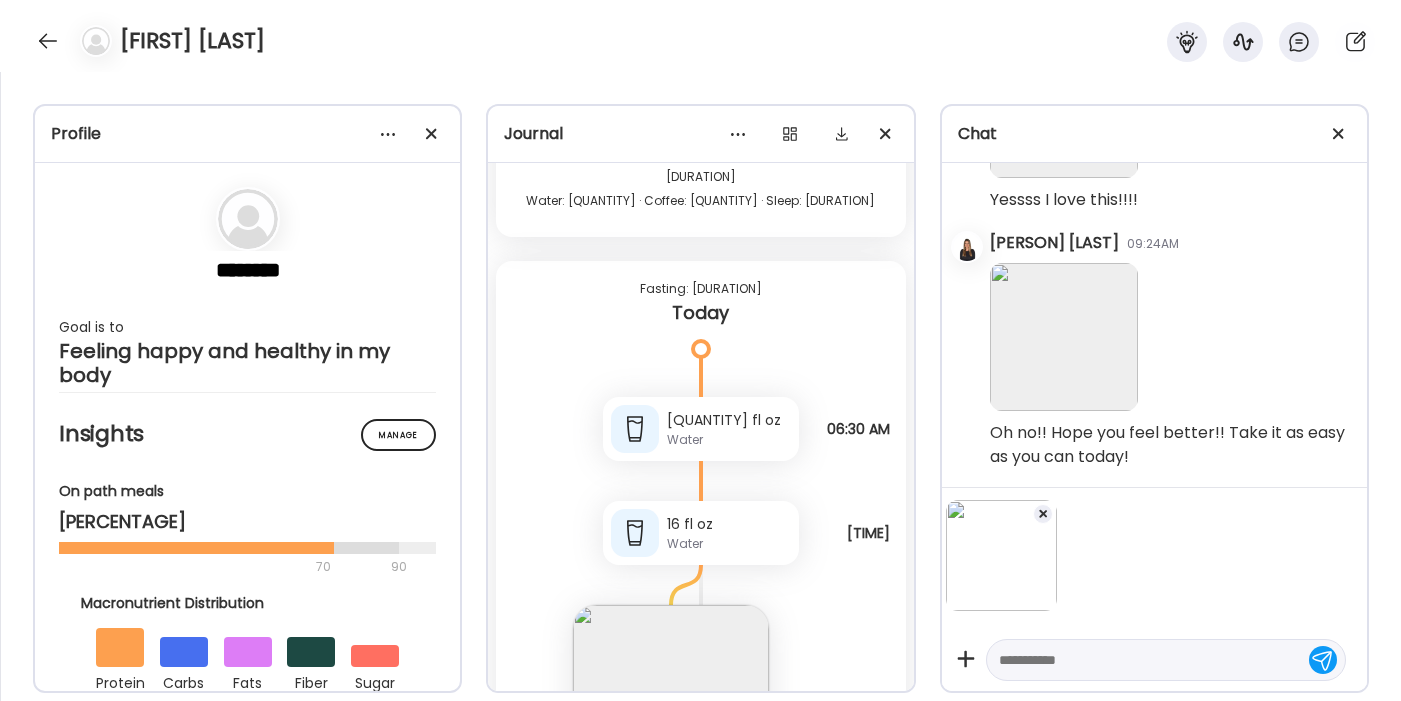 scroll, scrollTop: 32856, scrollLeft: 0, axis: vertical 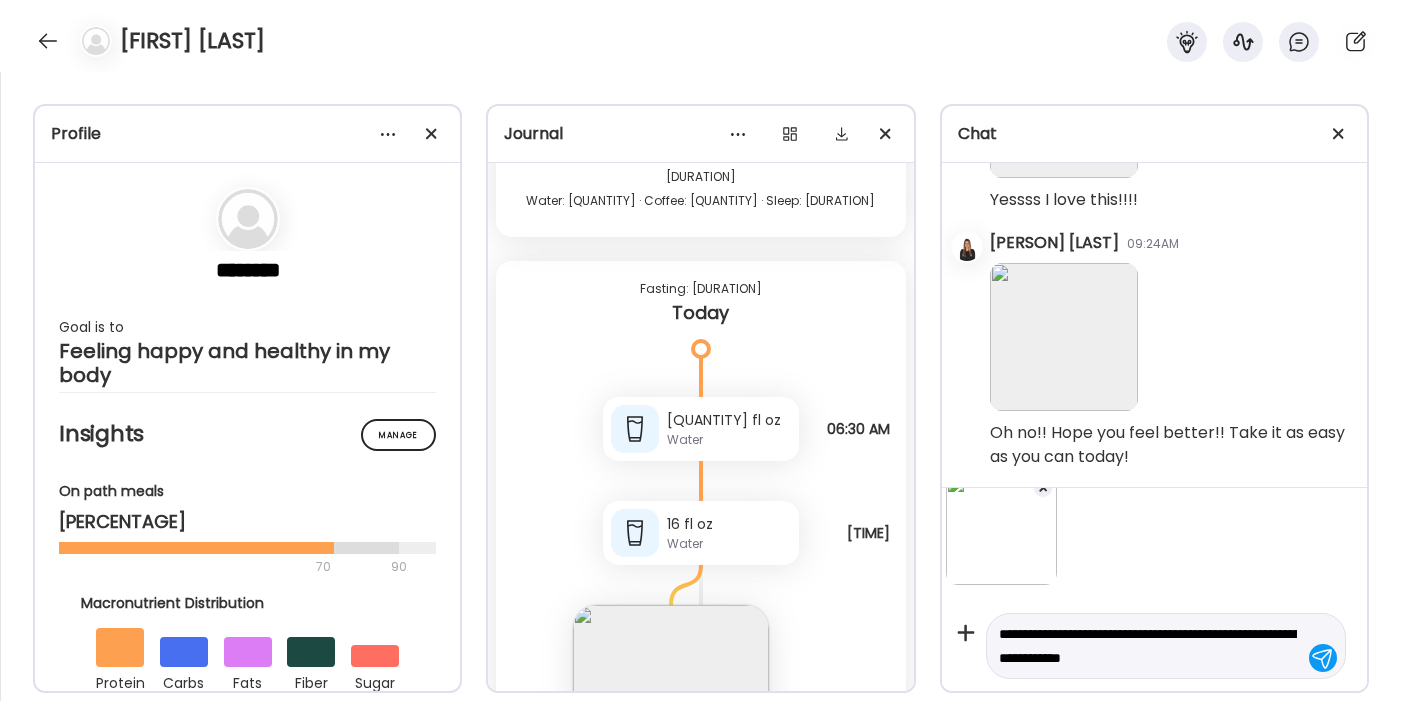 type on "**********" 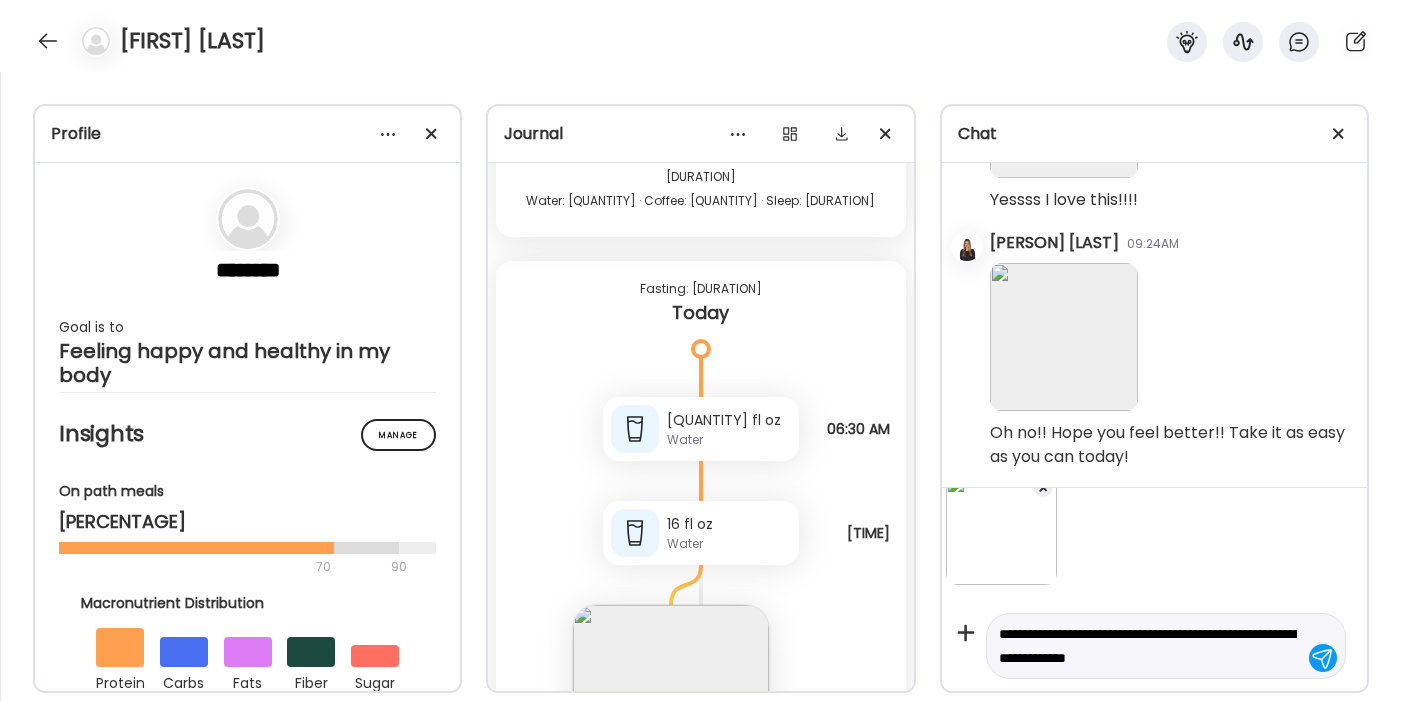 type 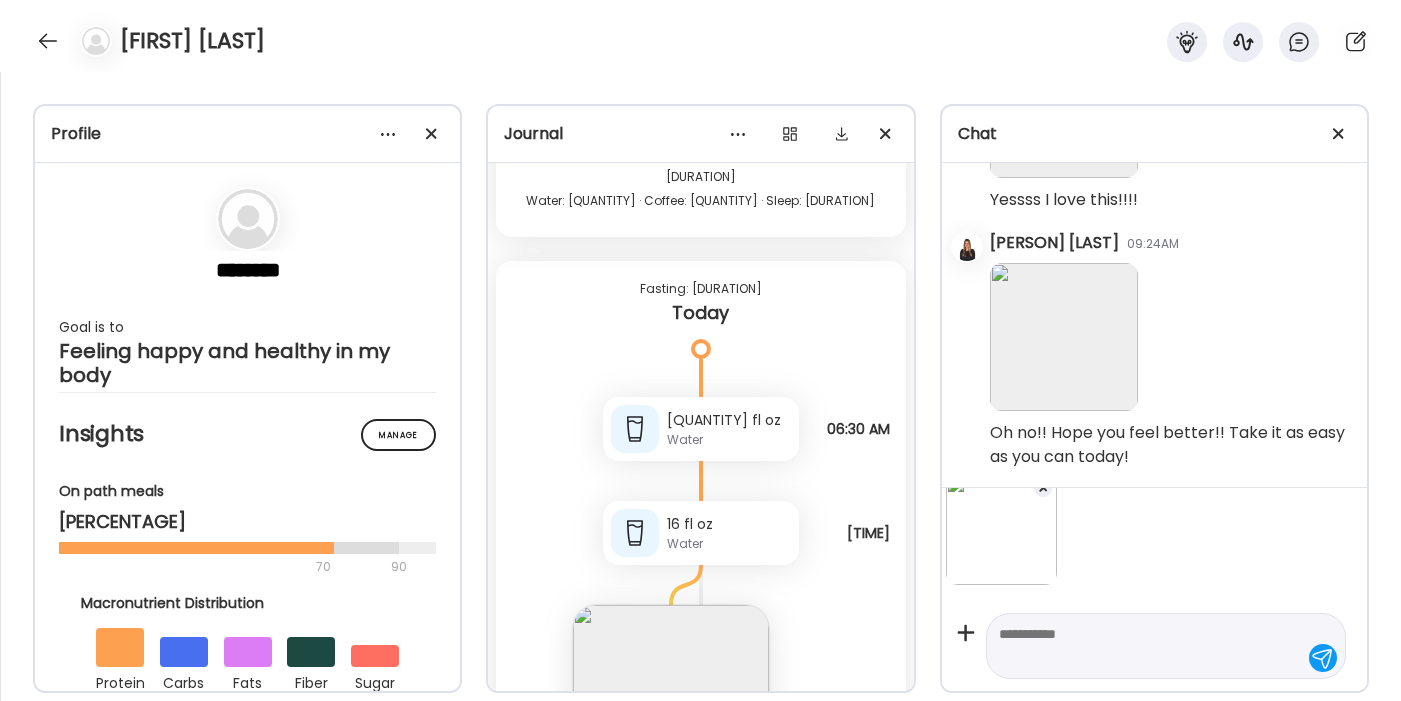 scroll, scrollTop: 32730, scrollLeft: 0, axis: vertical 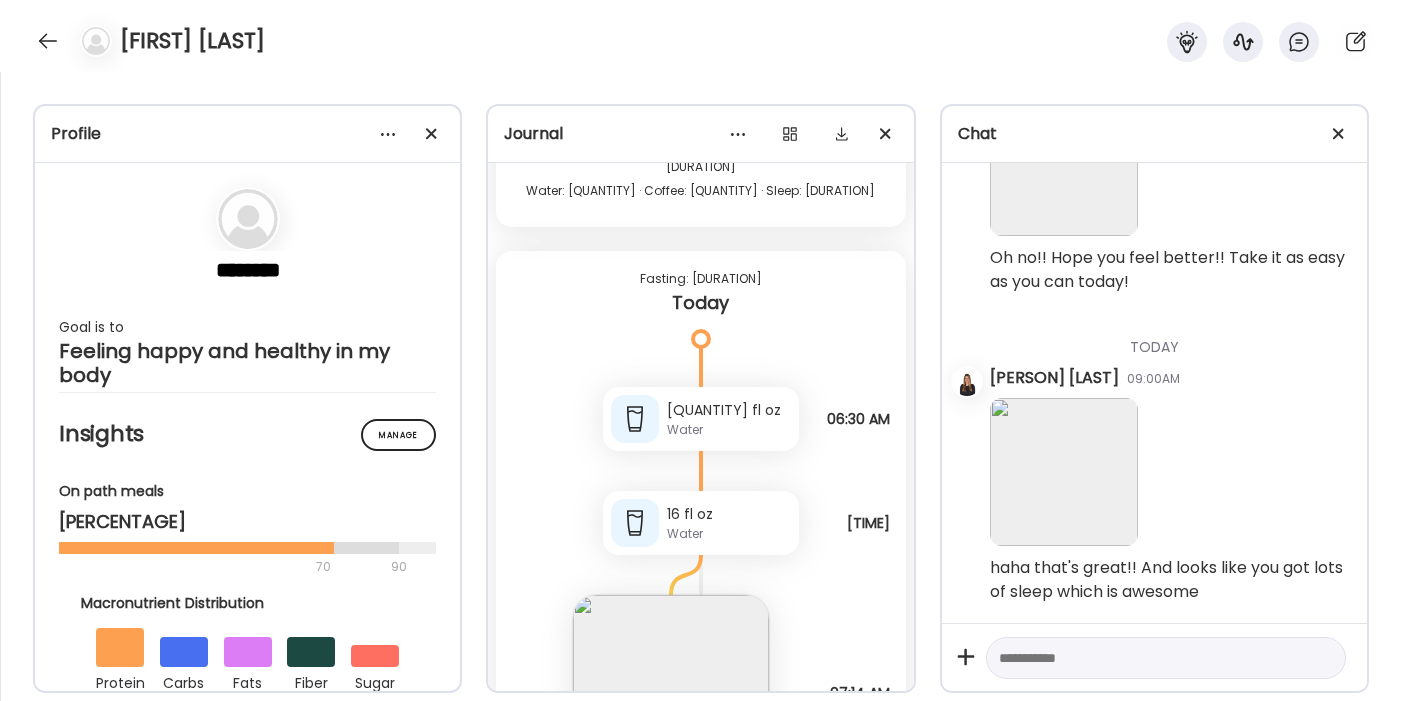click at bounding box center [642, 1003] 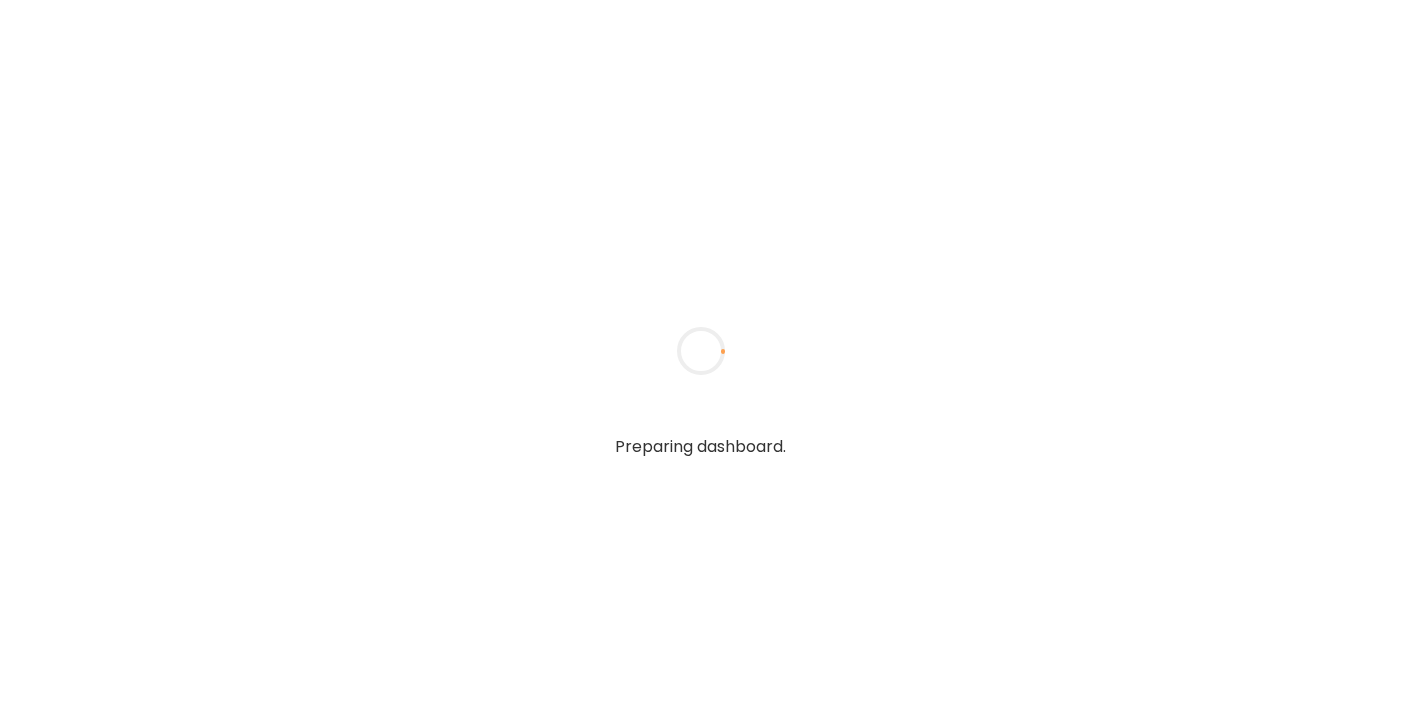 scroll, scrollTop: 0, scrollLeft: 0, axis: both 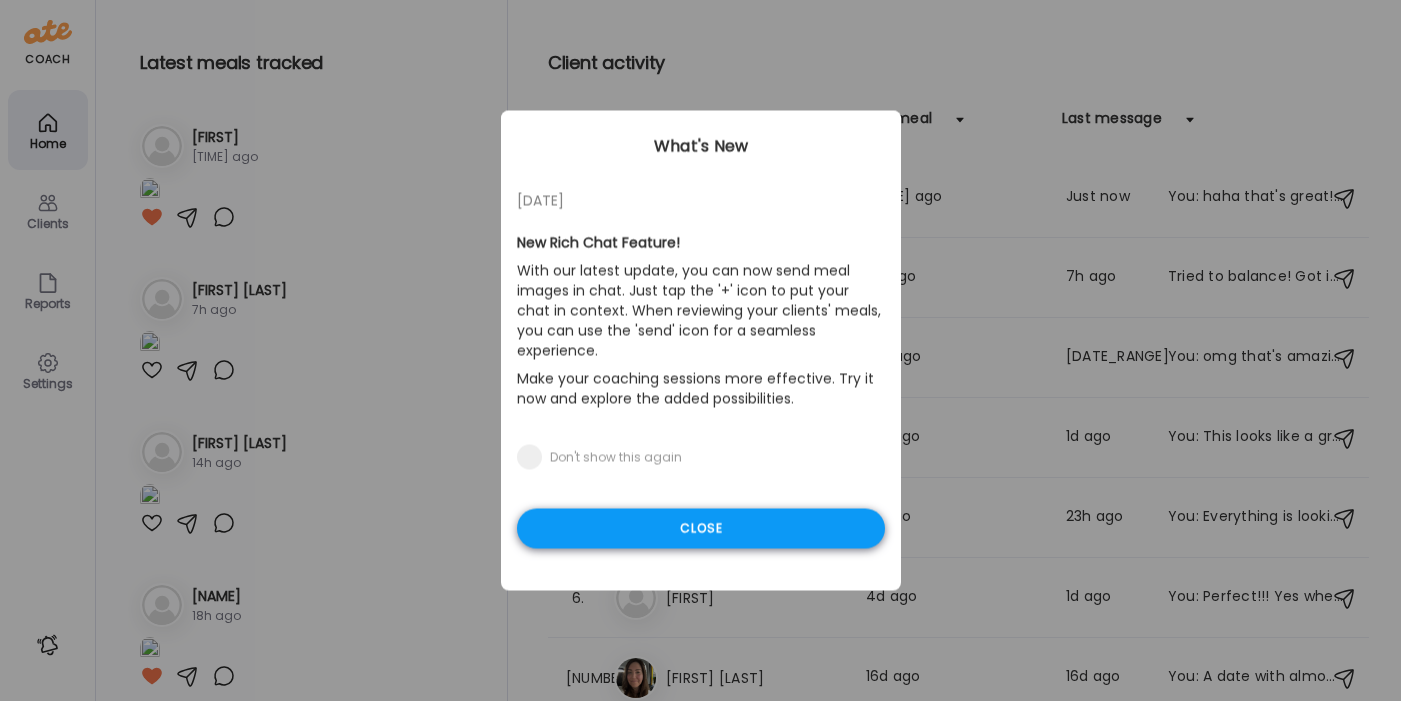 type on "**********" 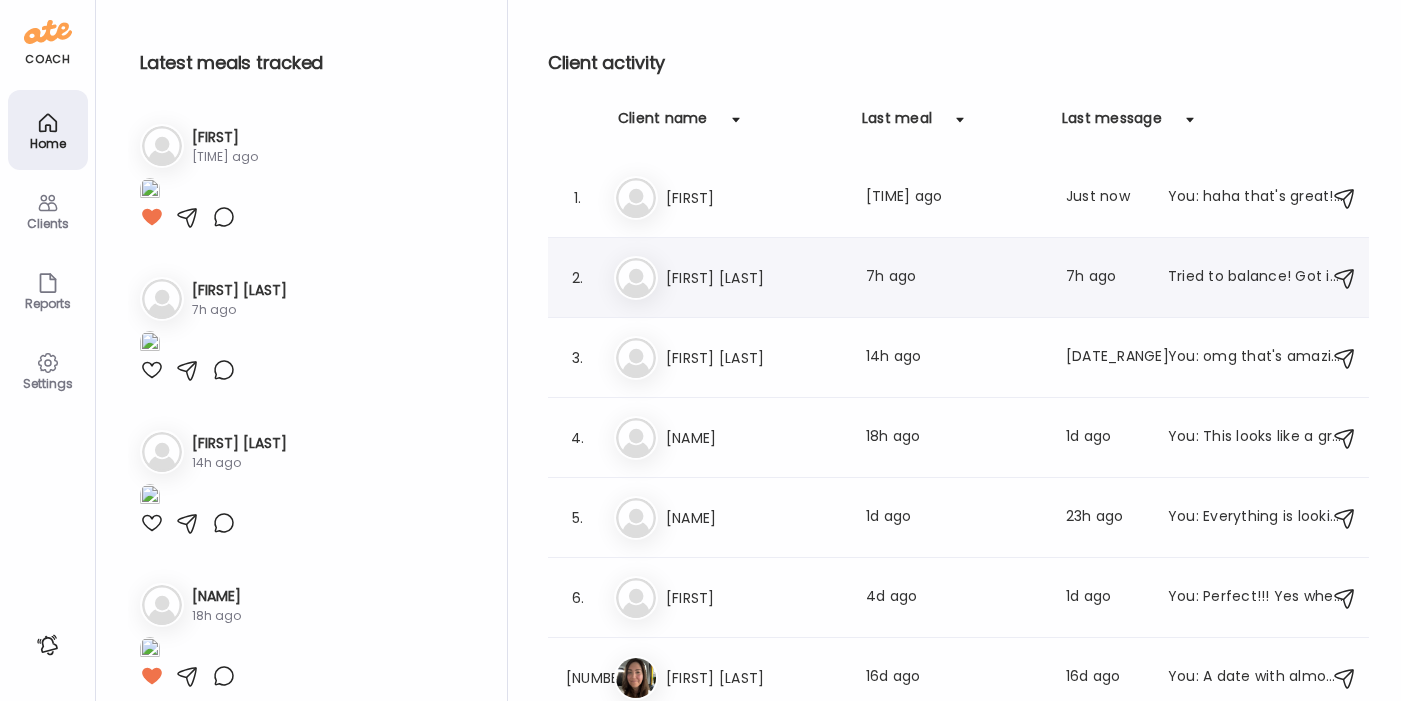 click on "[FIRST] [LAST]" at bounding box center (754, 278) 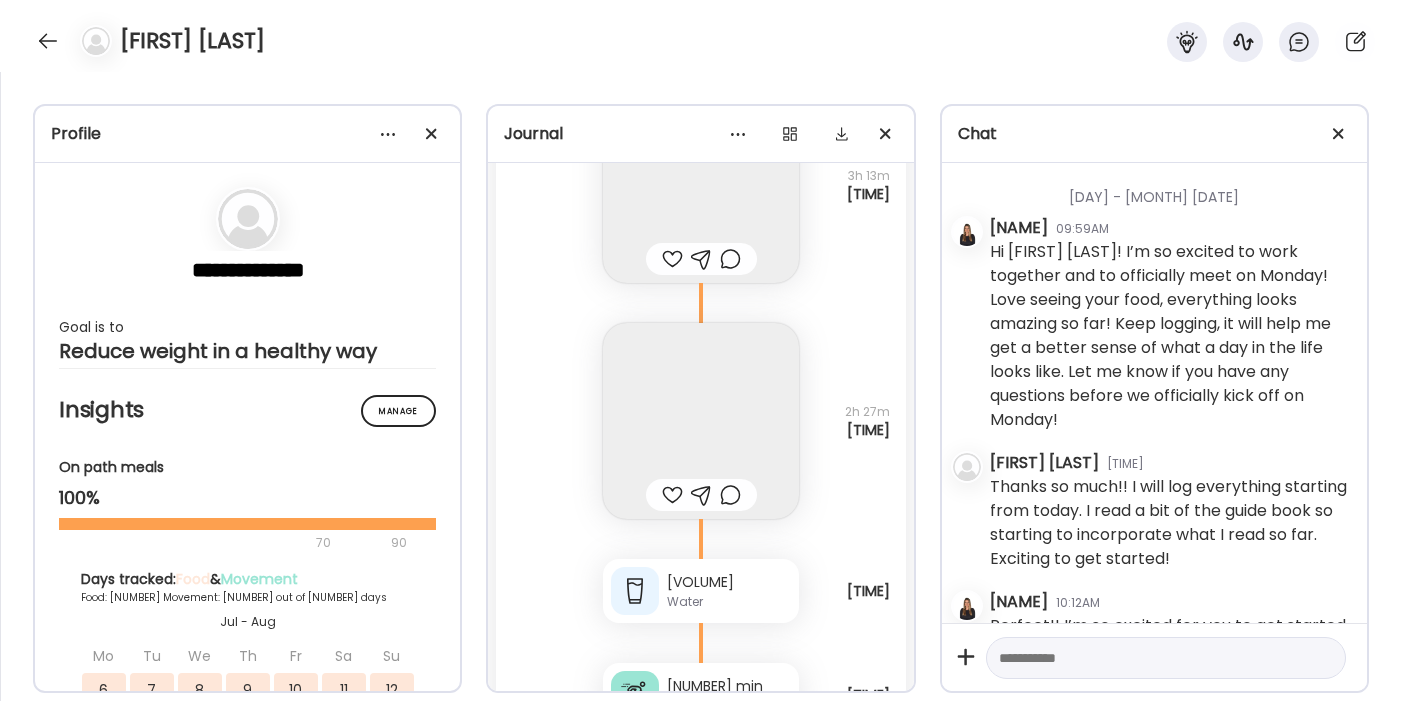 scroll, scrollTop: 48040, scrollLeft: 0, axis: vertical 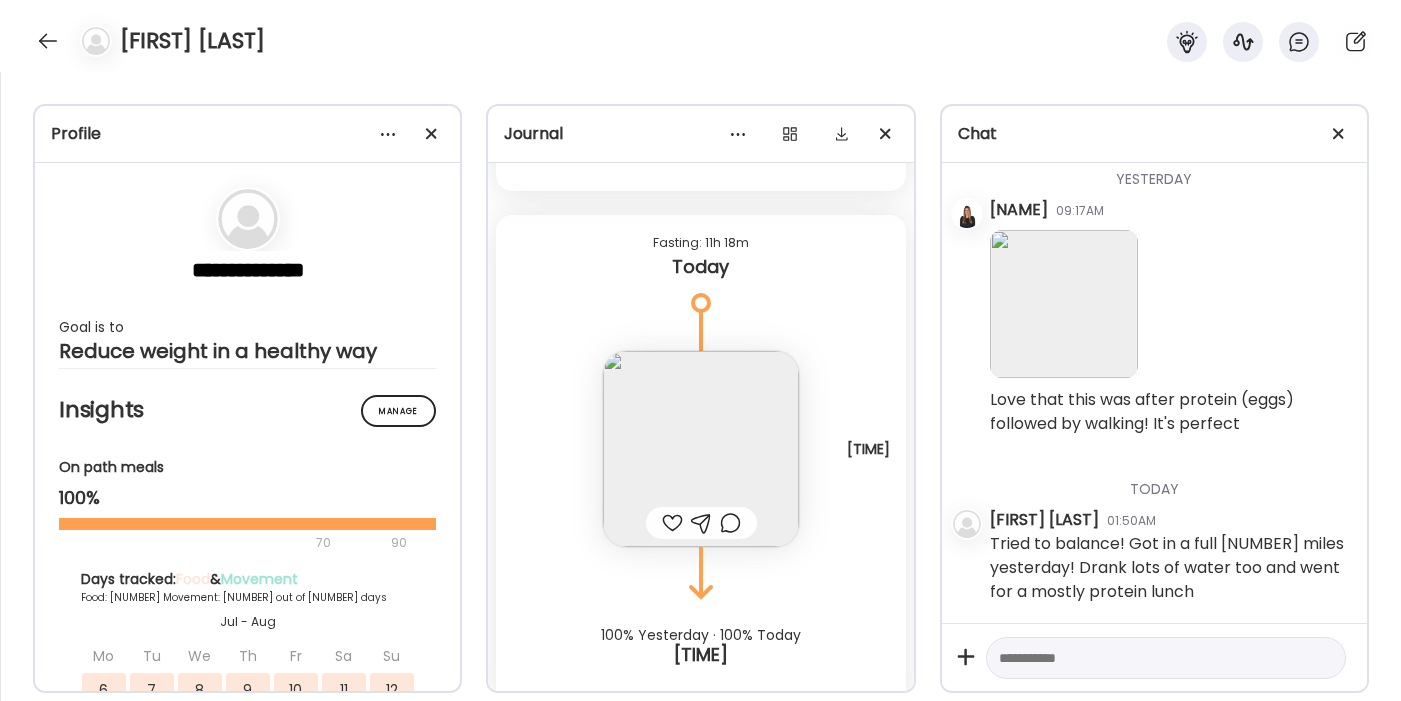 click at bounding box center (1148, 658) 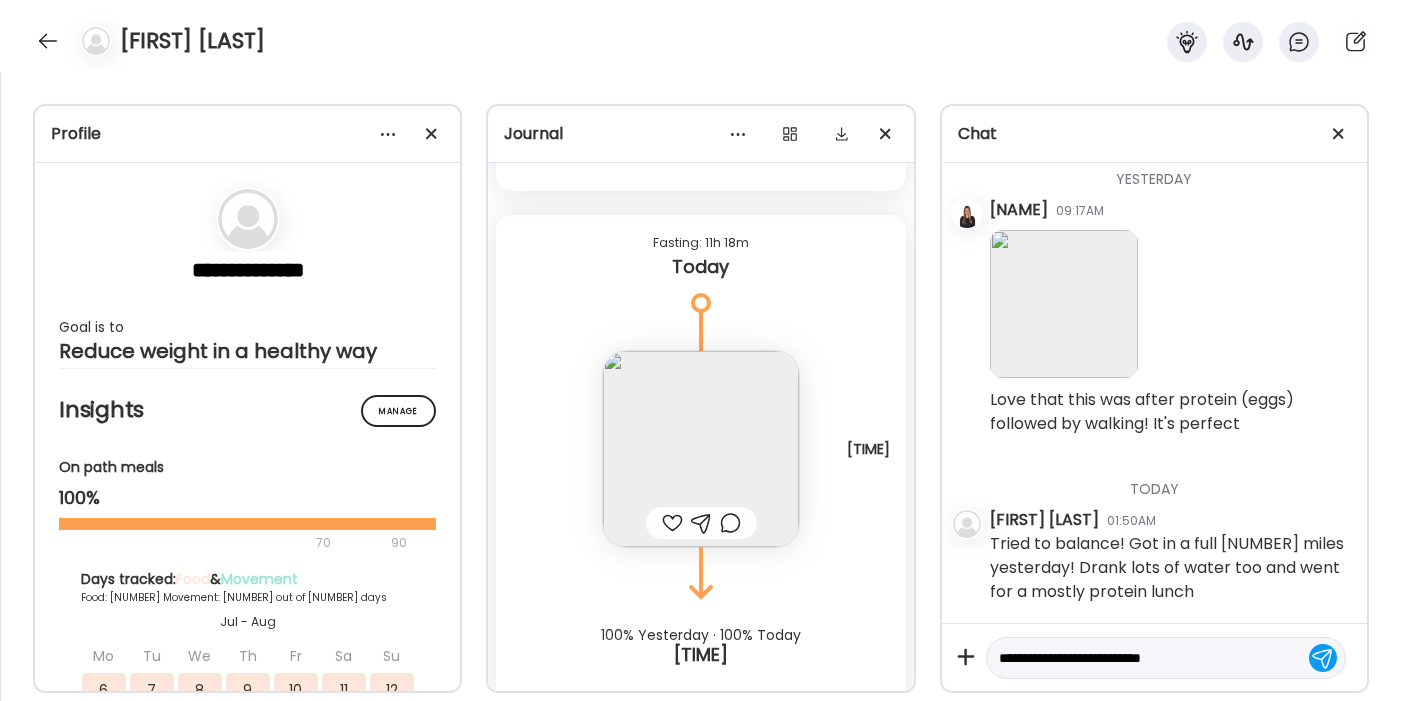 type on "**********" 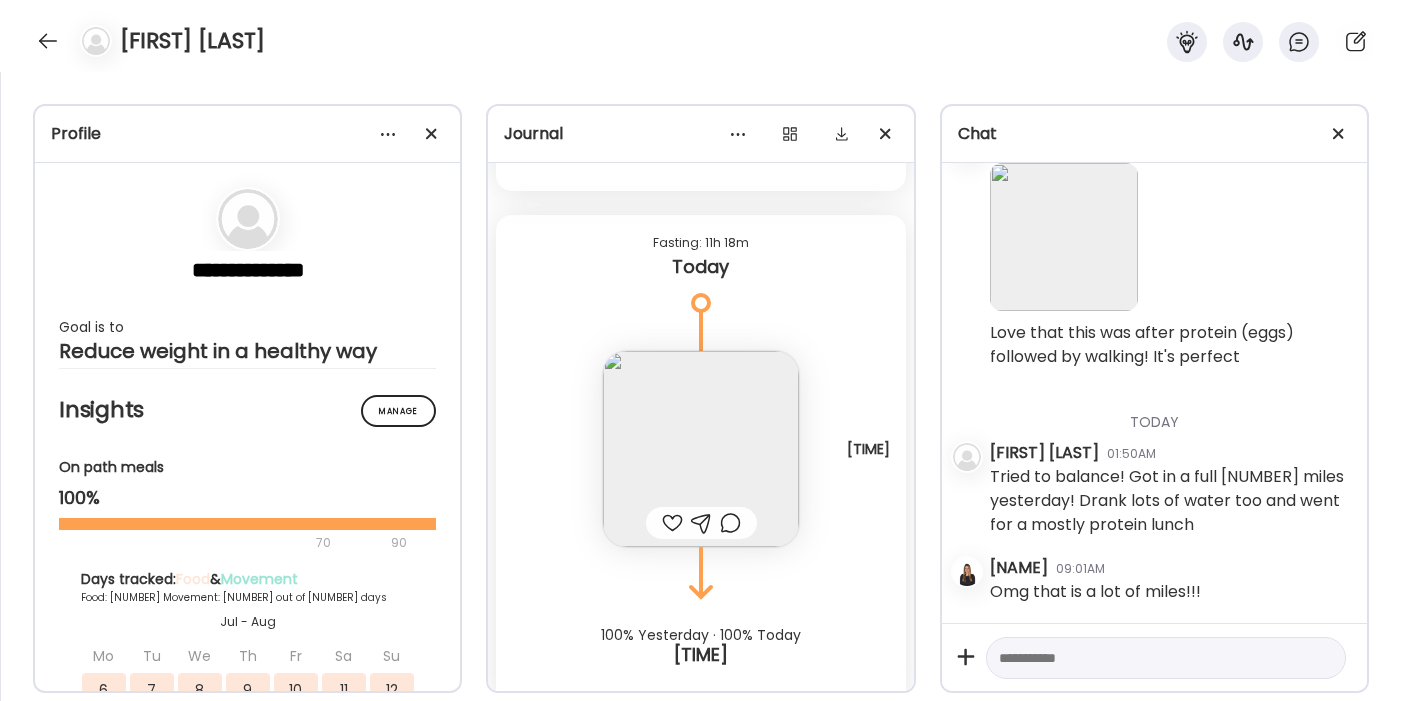 scroll, scrollTop: 33971, scrollLeft: 0, axis: vertical 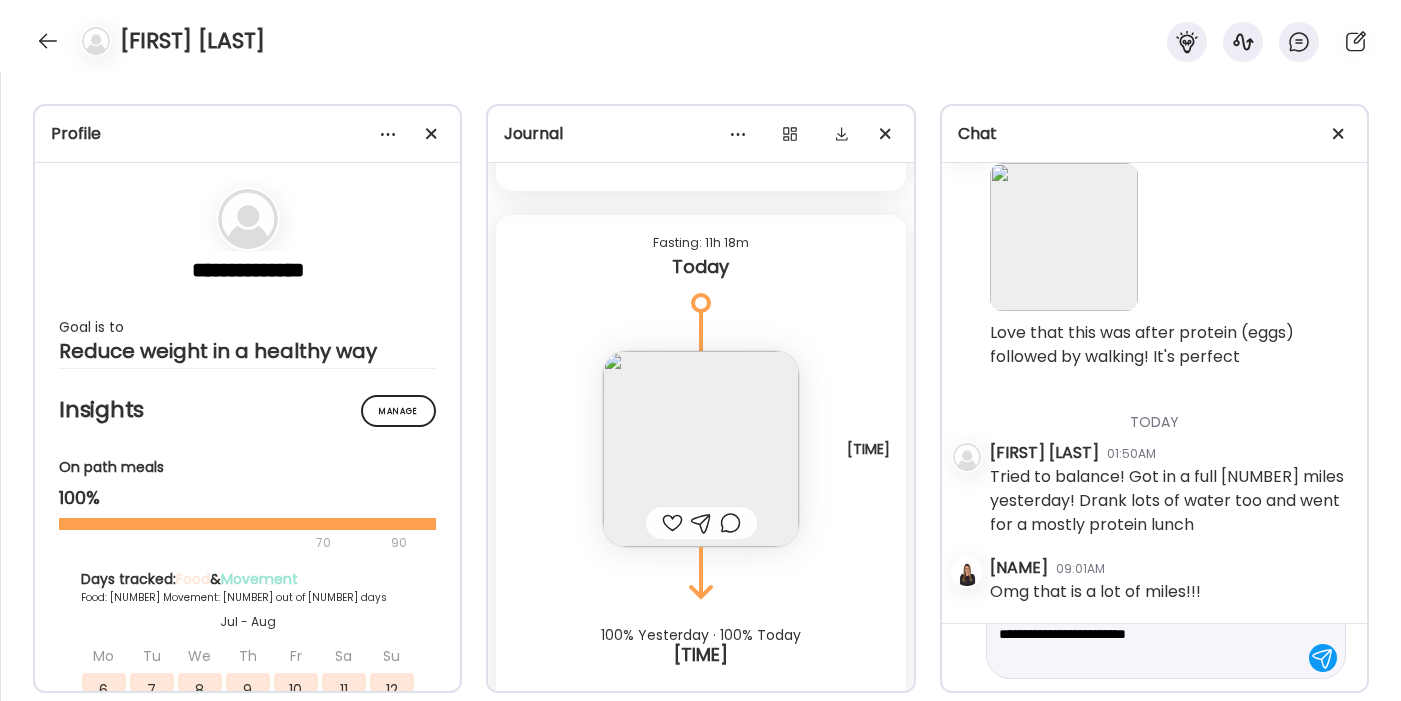 type on "**********" 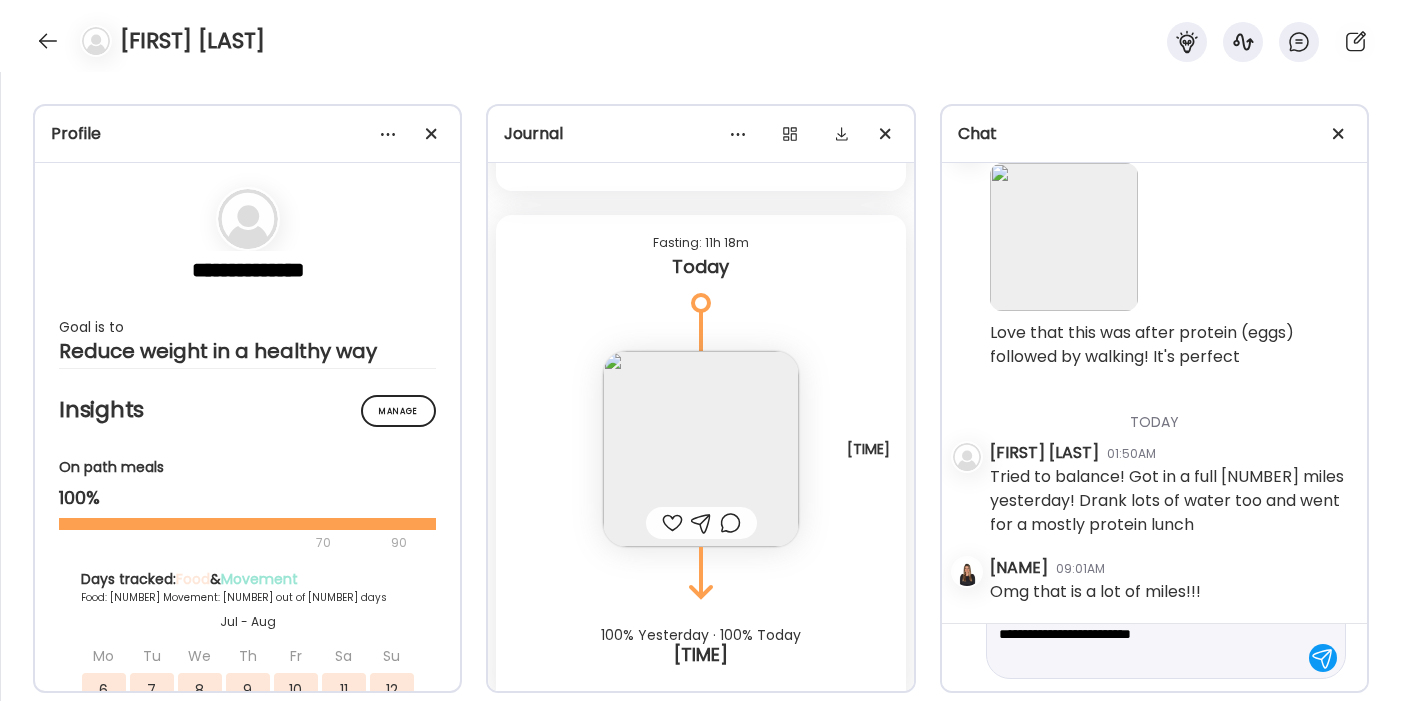 type 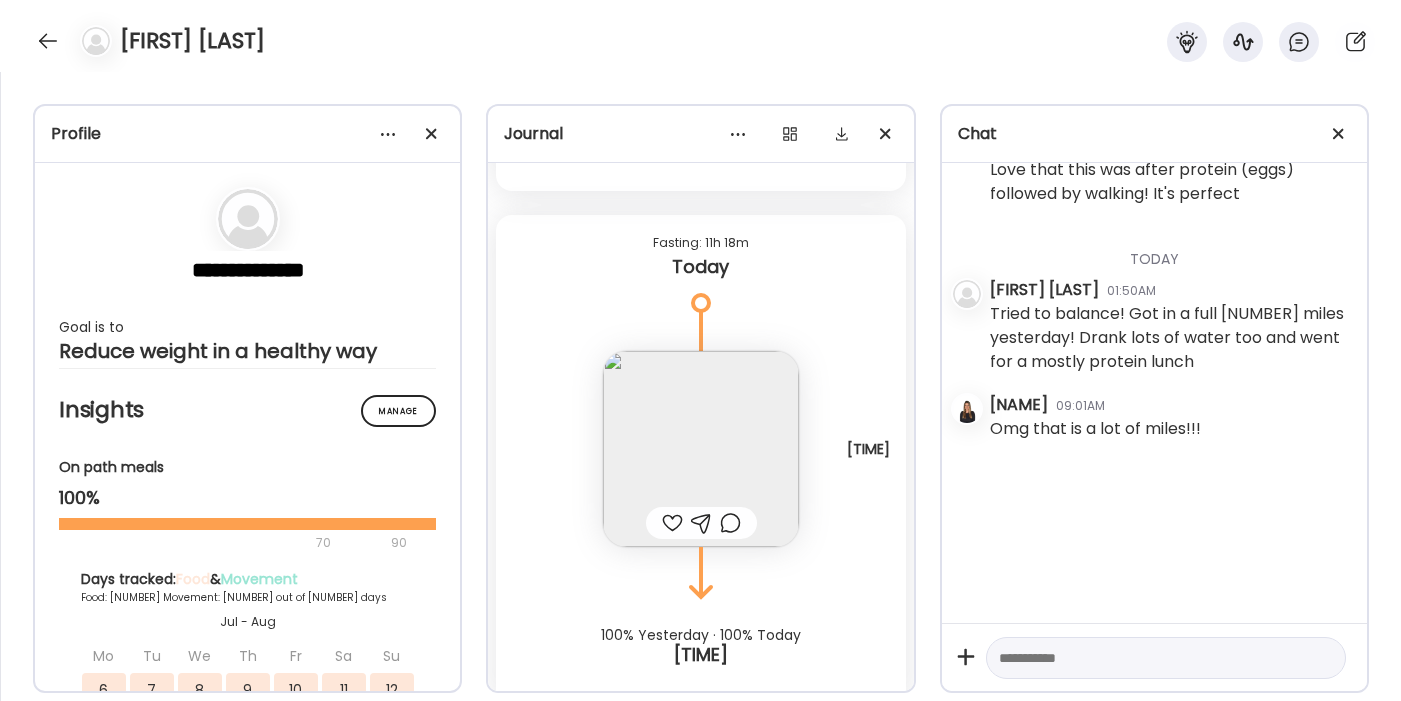 scroll, scrollTop: 0, scrollLeft: 0, axis: both 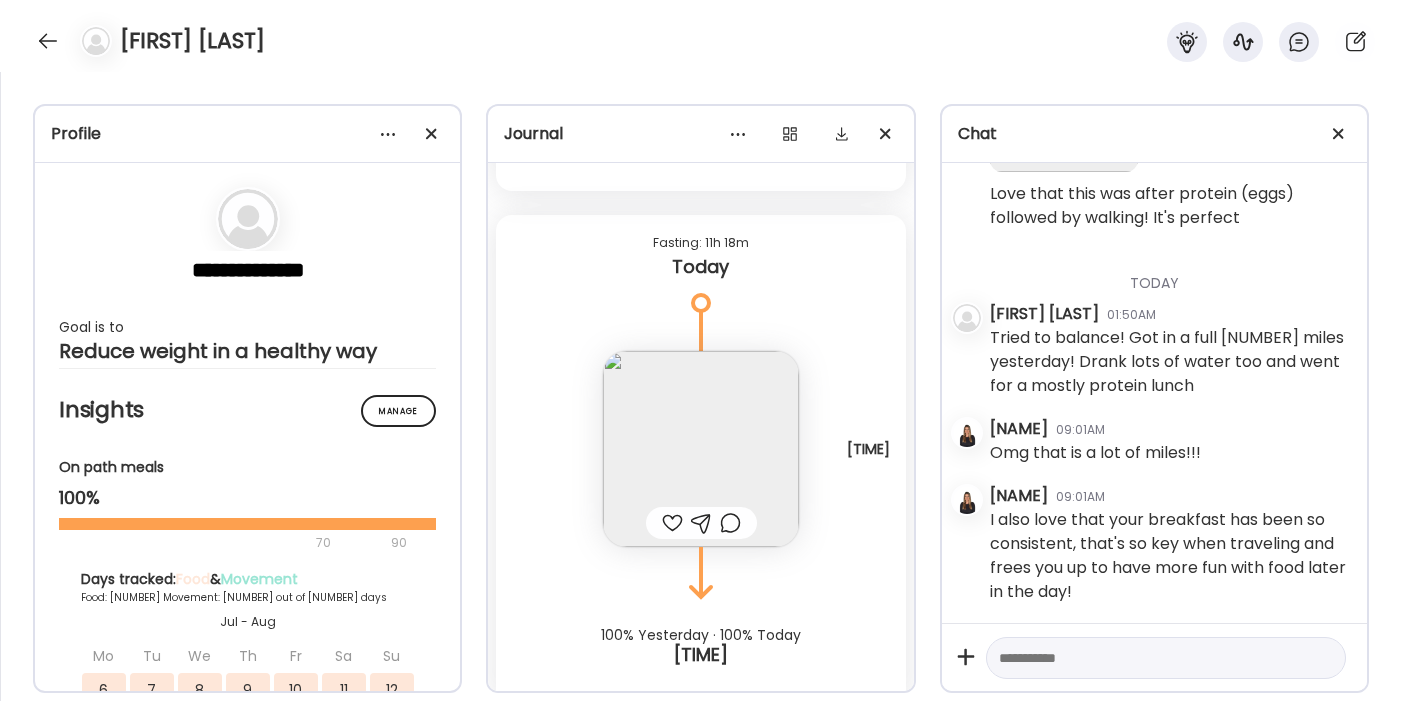 click at bounding box center [701, 449] 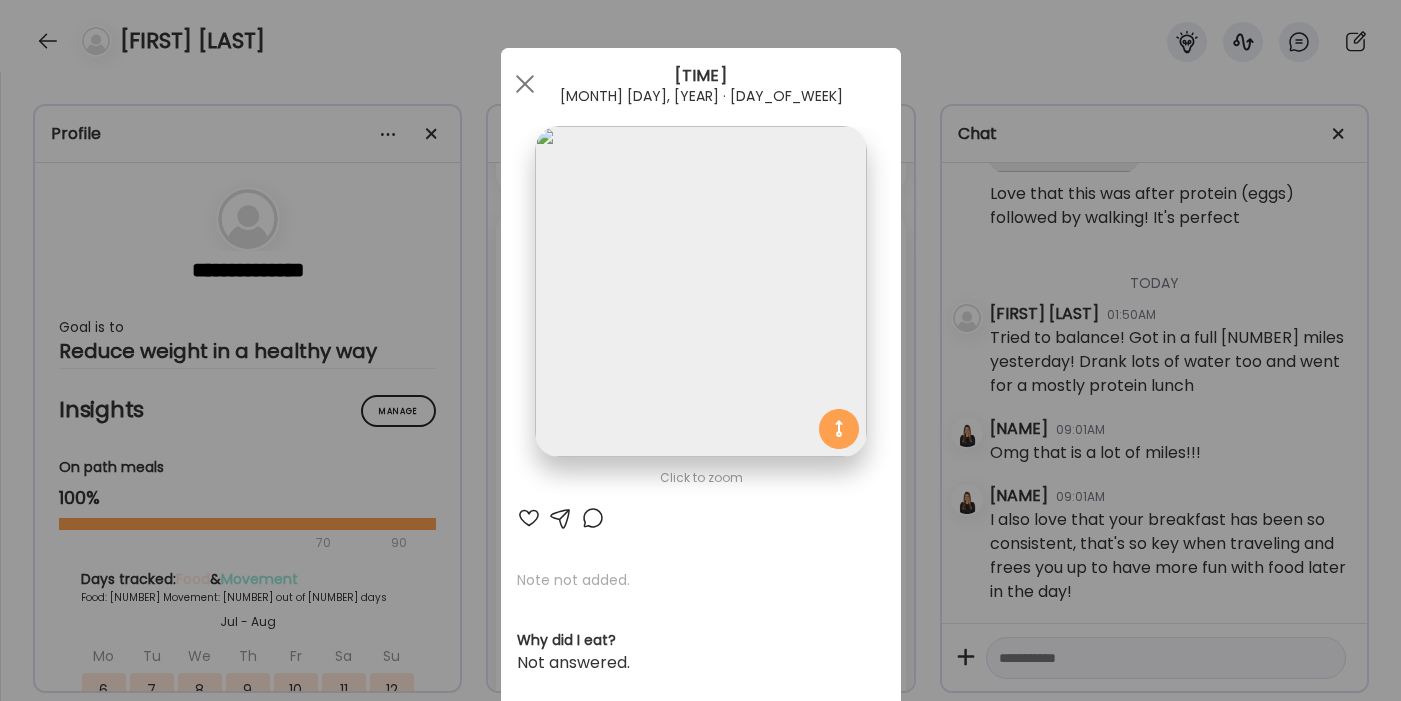 click at bounding box center (529, 518) 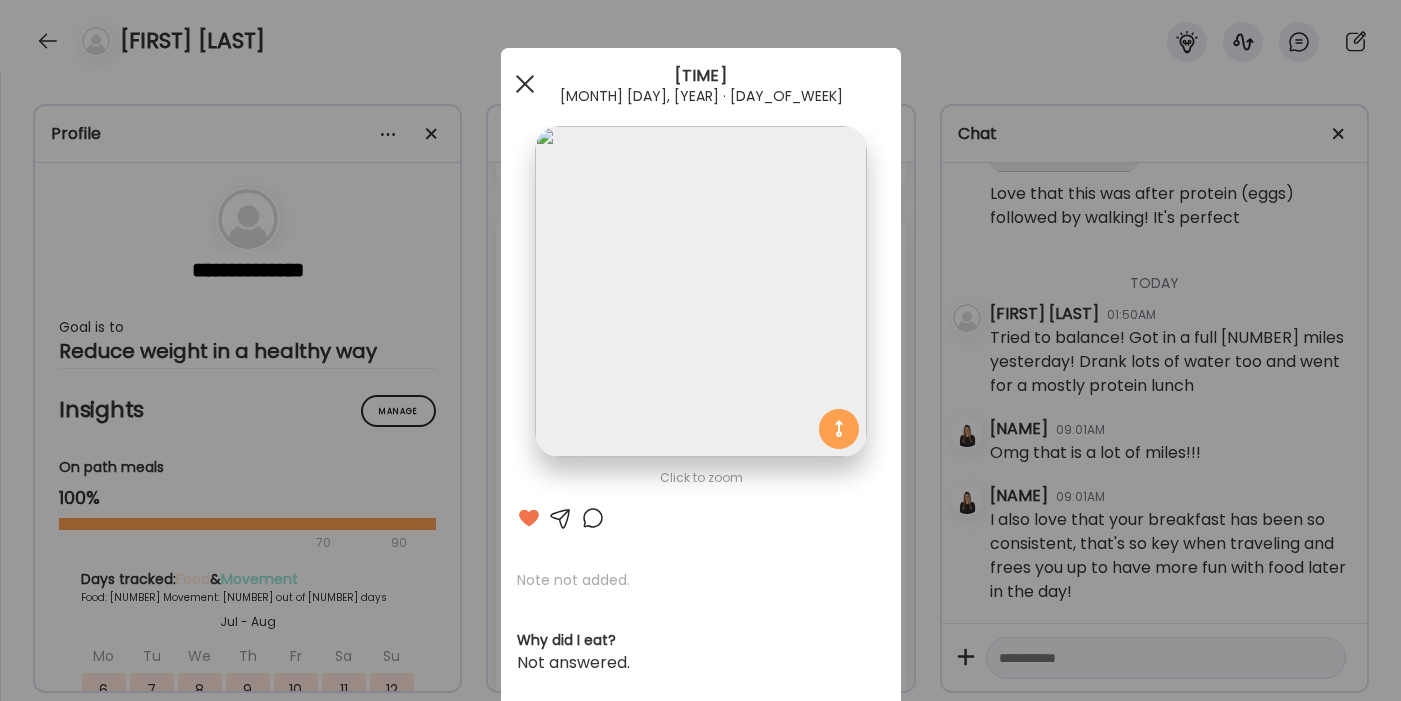 click at bounding box center [524, 84] 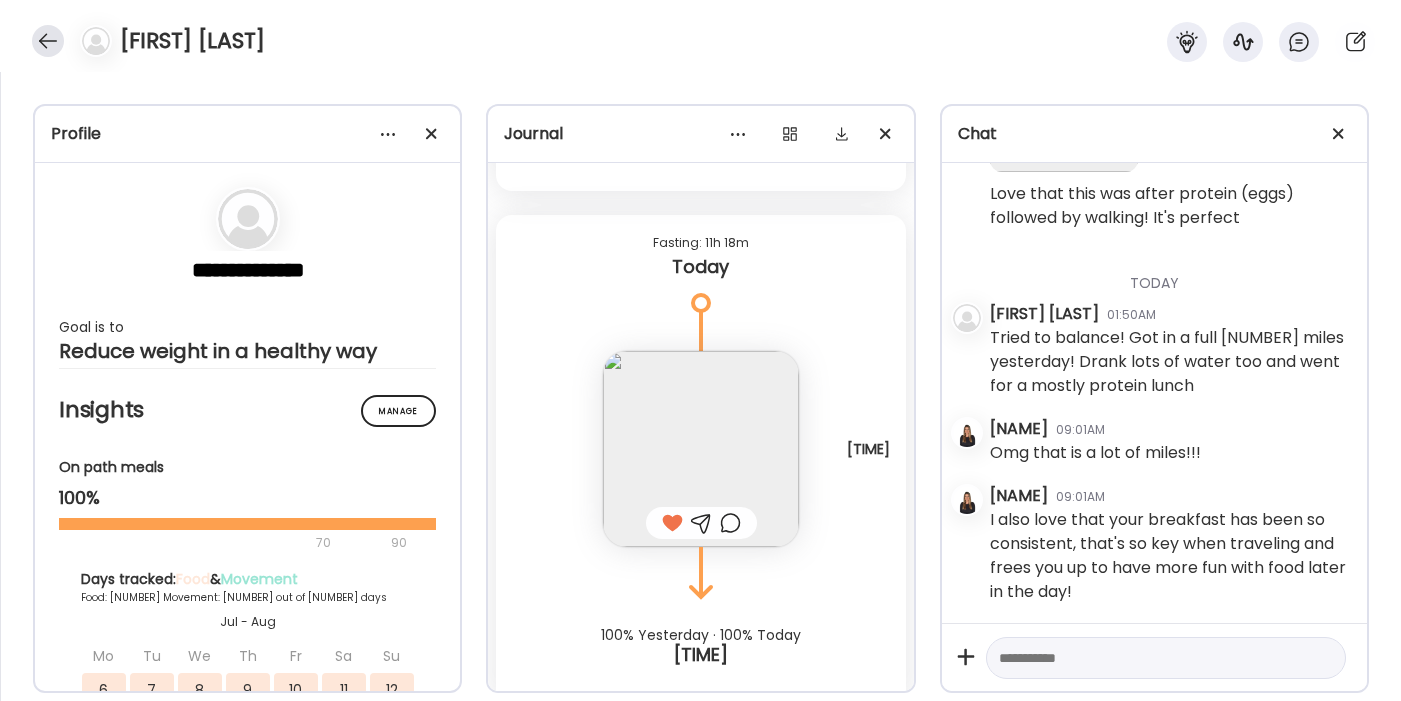 click at bounding box center [48, 41] 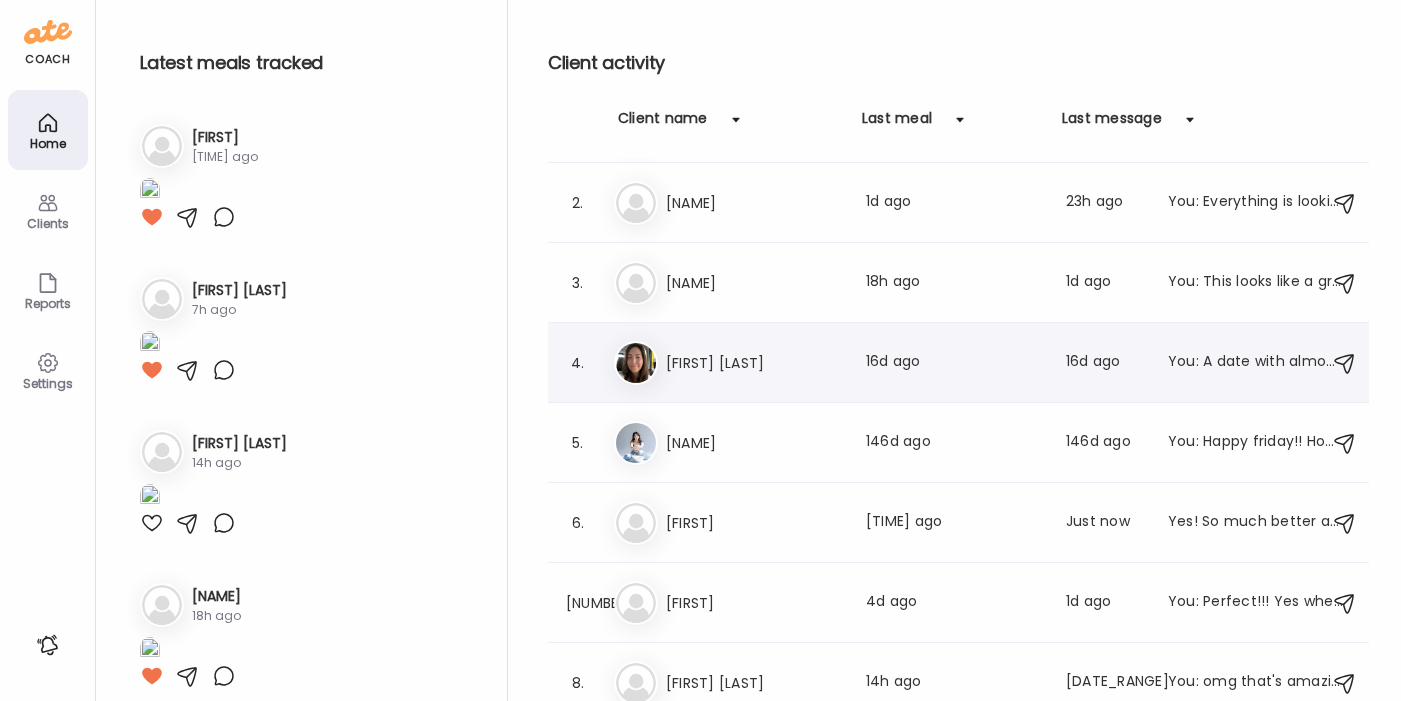 scroll, scrollTop: 167, scrollLeft: 0, axis: vertical 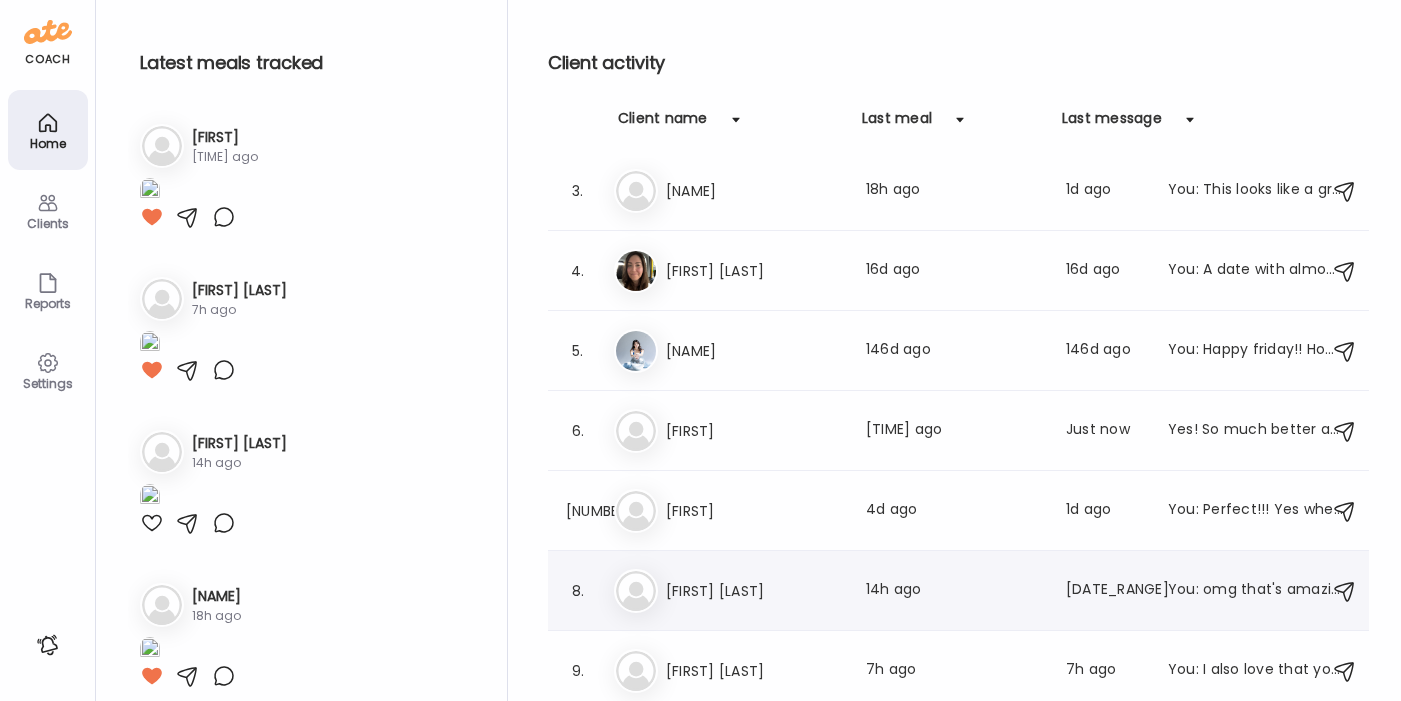 click on "[FIRST] [LAST]" at bounding box center [754, 591] 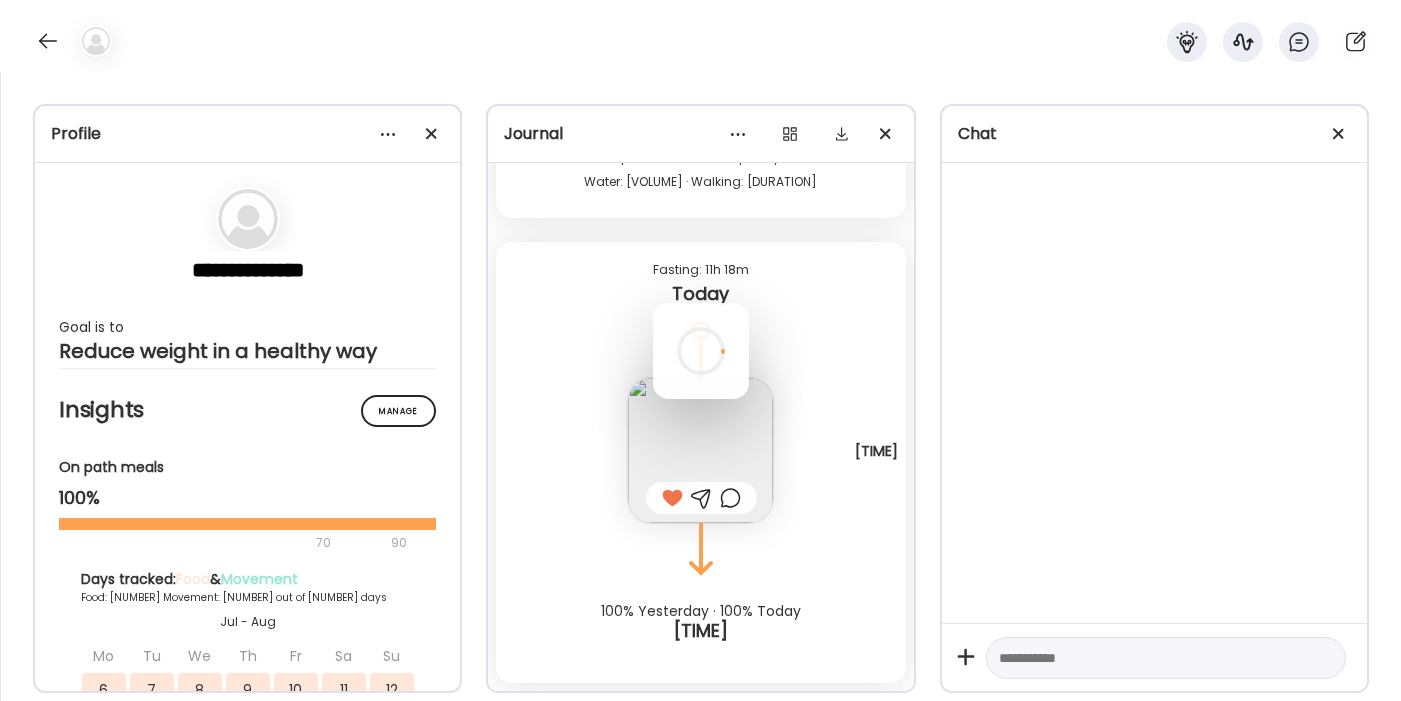 scroll, scrollTop: 48040, scrollLeft: 0, axis: vertical 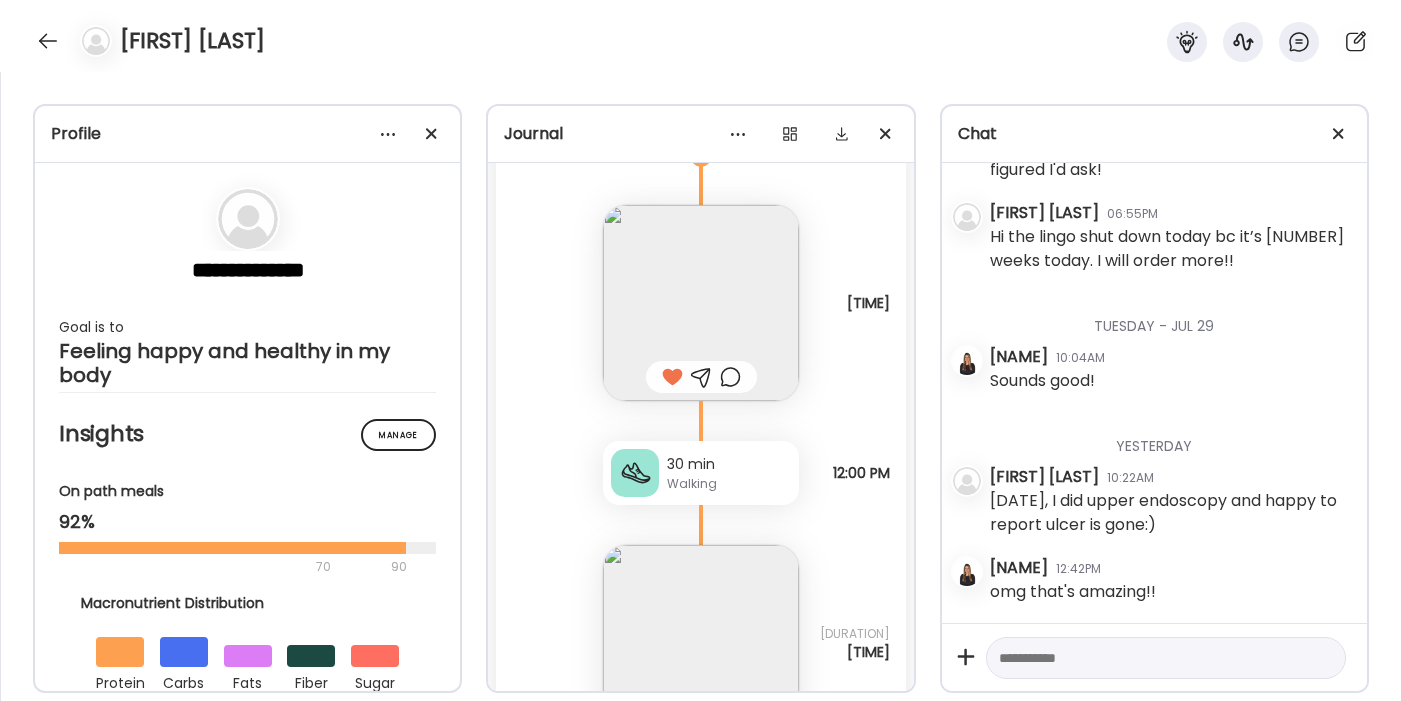 click at bounding box center [701, 303] 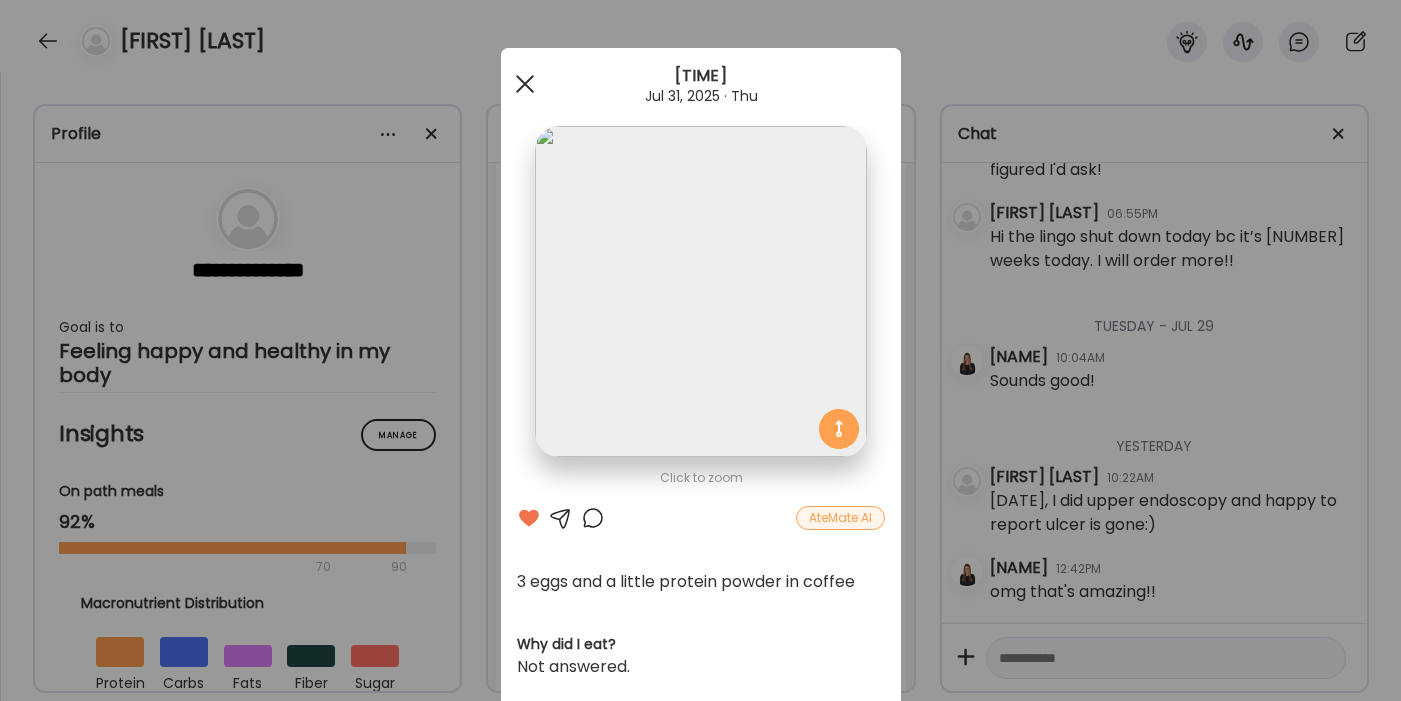 click at bounding box center [525, 84] 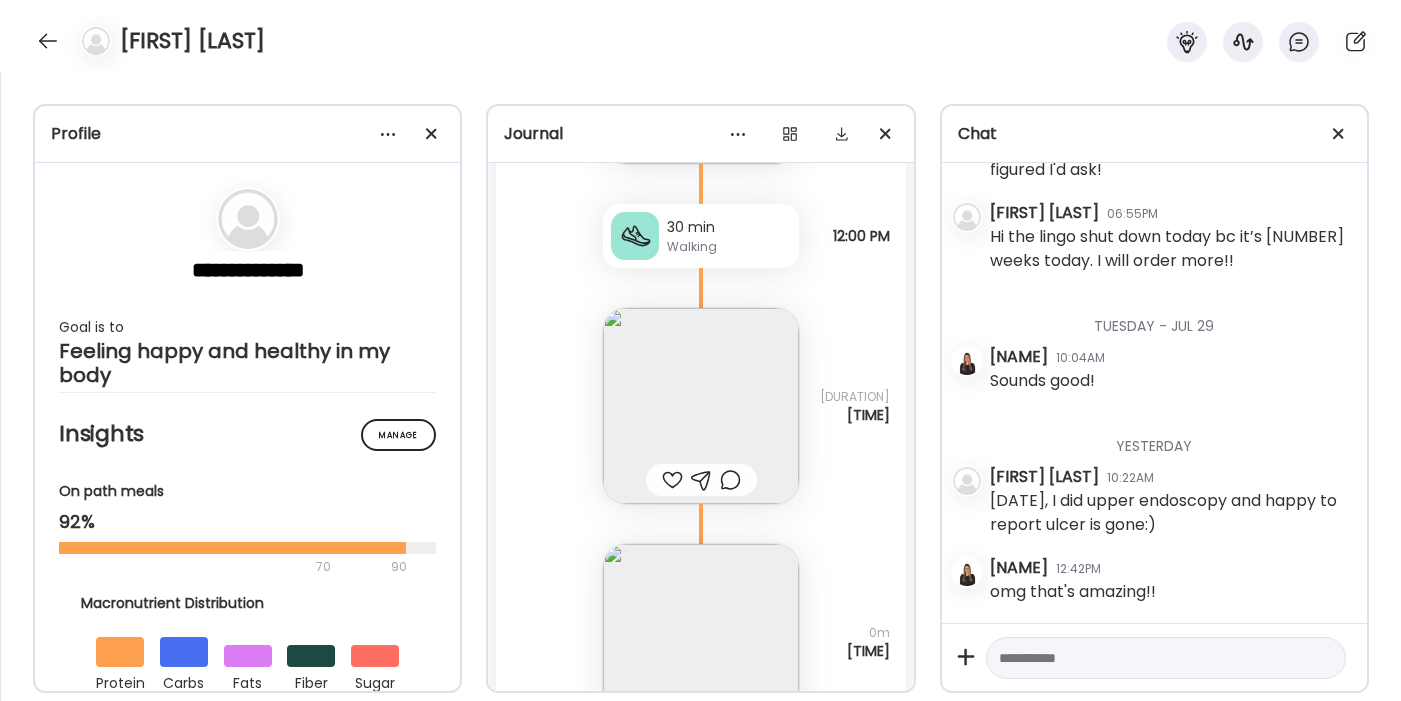 scroll, scrollTop: 6911, scrollLeft: 0, axis: vertical 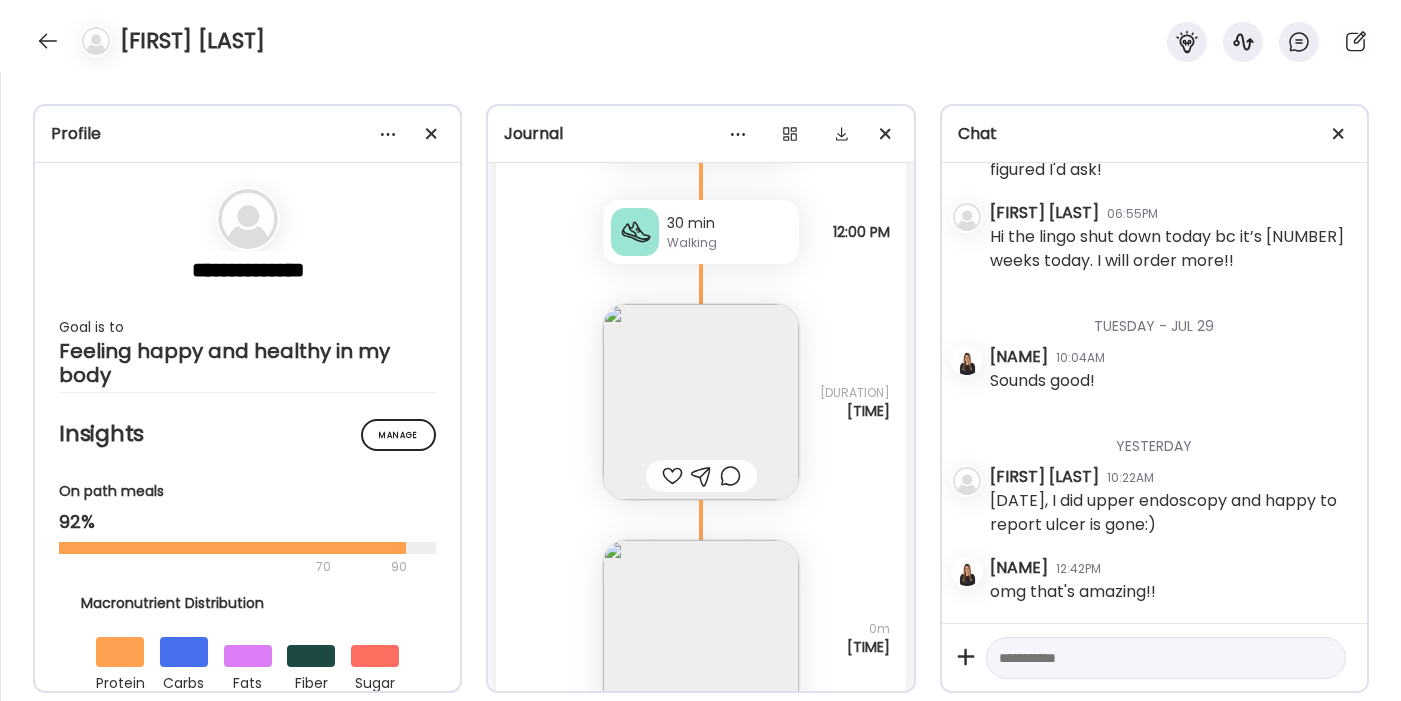 click at bounding box center [701, 402] 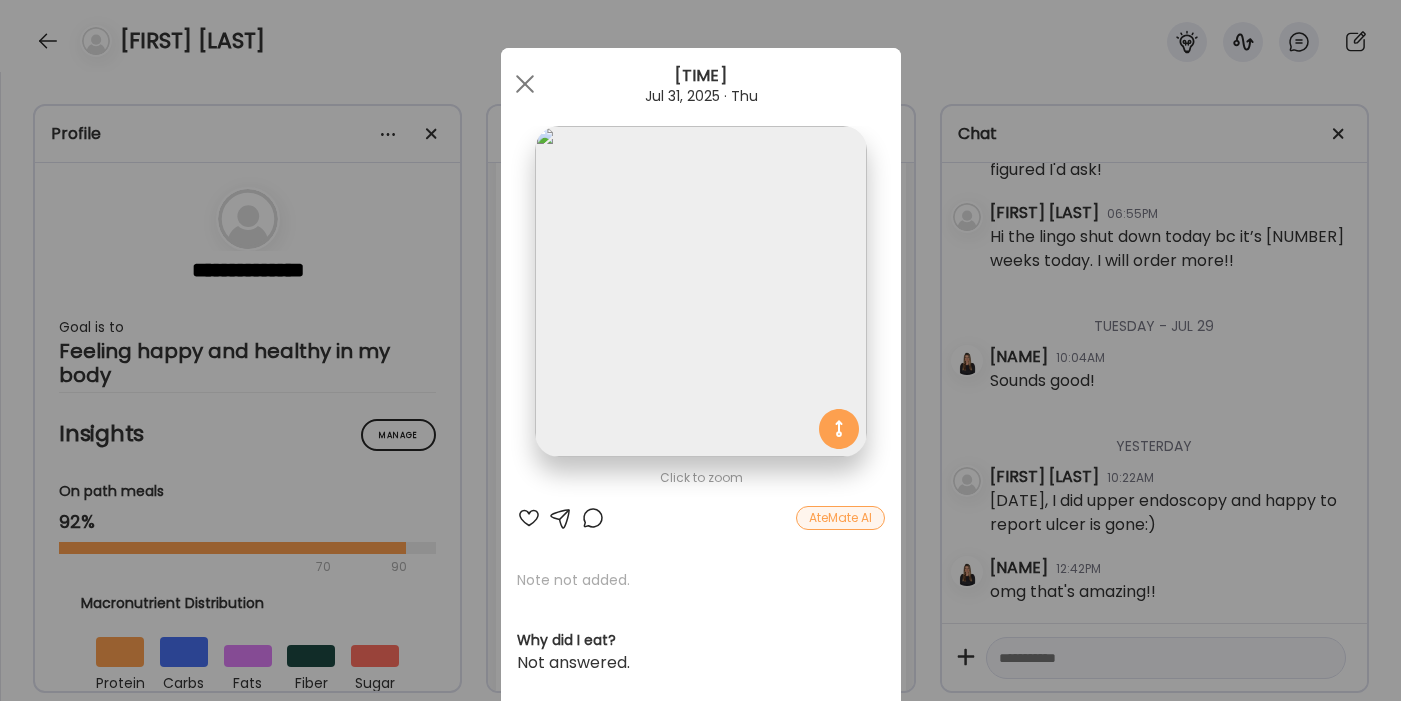click at bounding box center [529, 518] 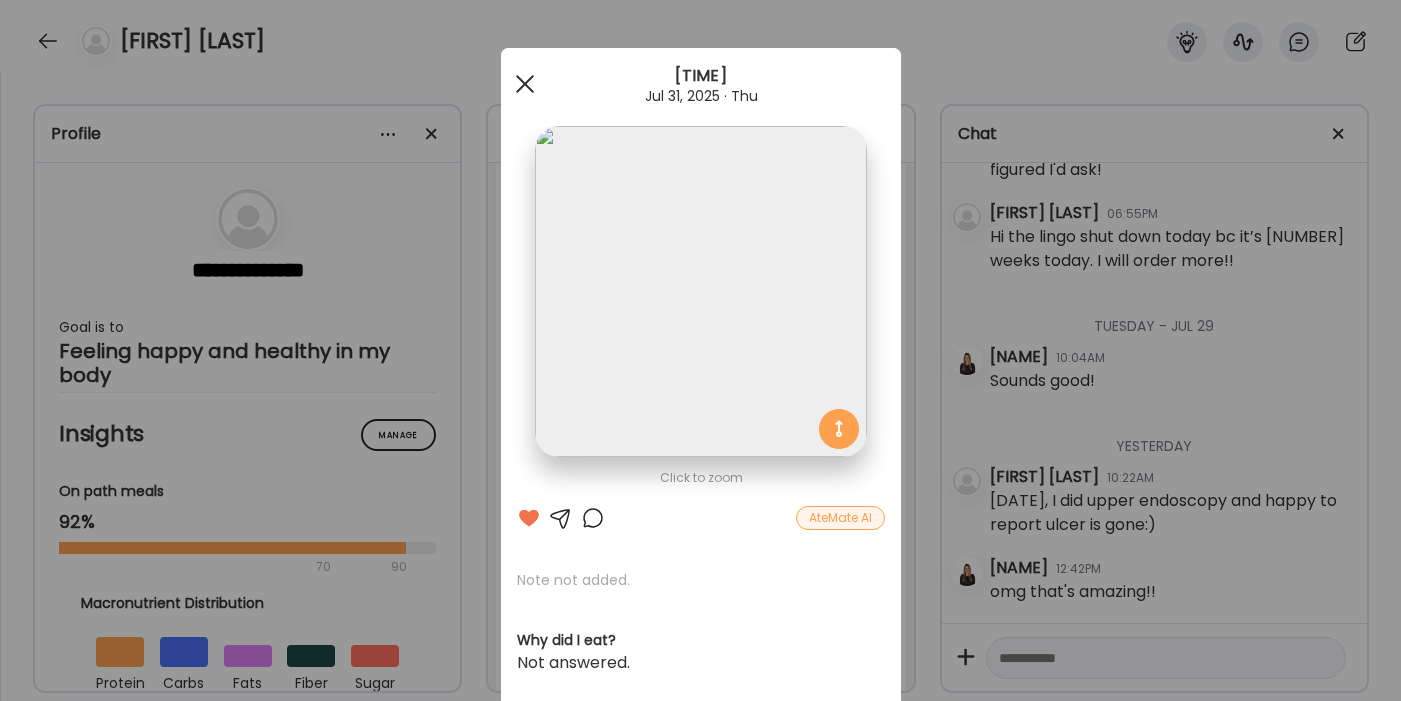 click at bounding box center (525, 84) 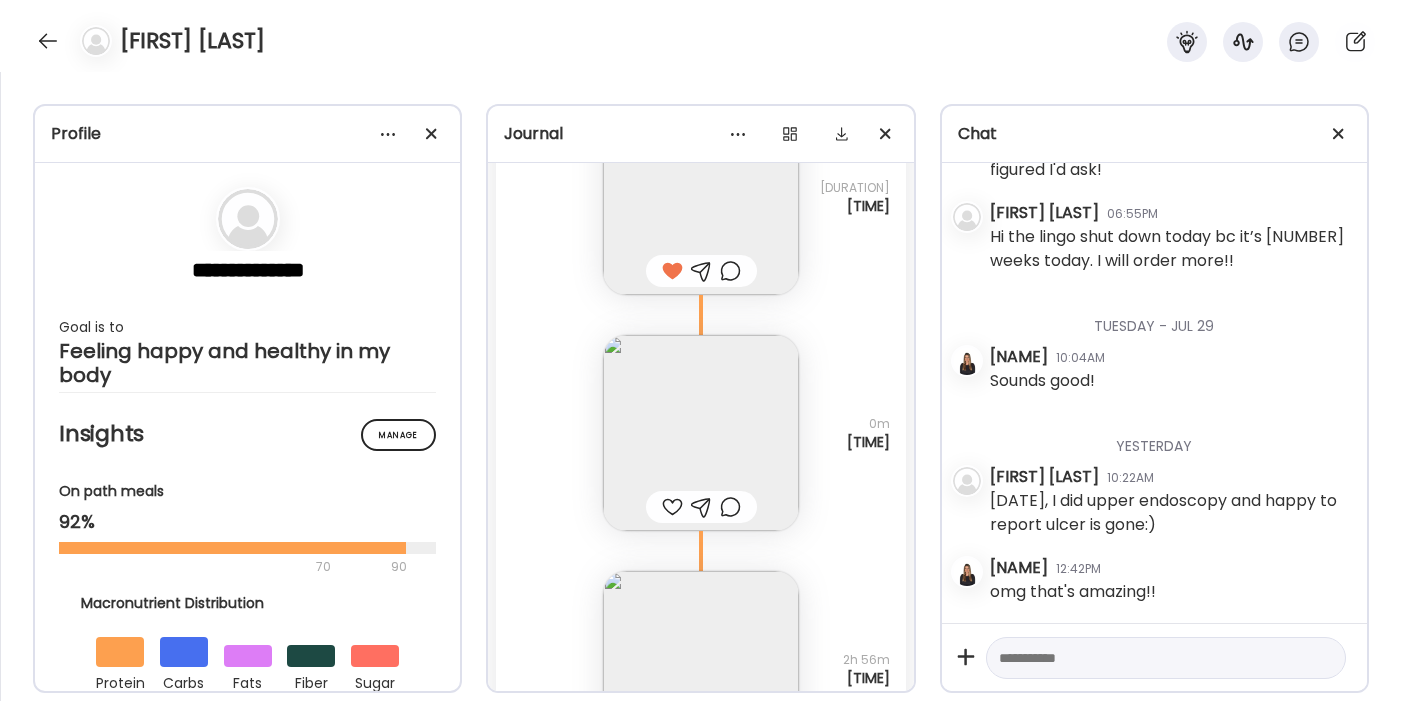 scroll, scrollTop: 7117, scrollLeft: 0, axis: vertical 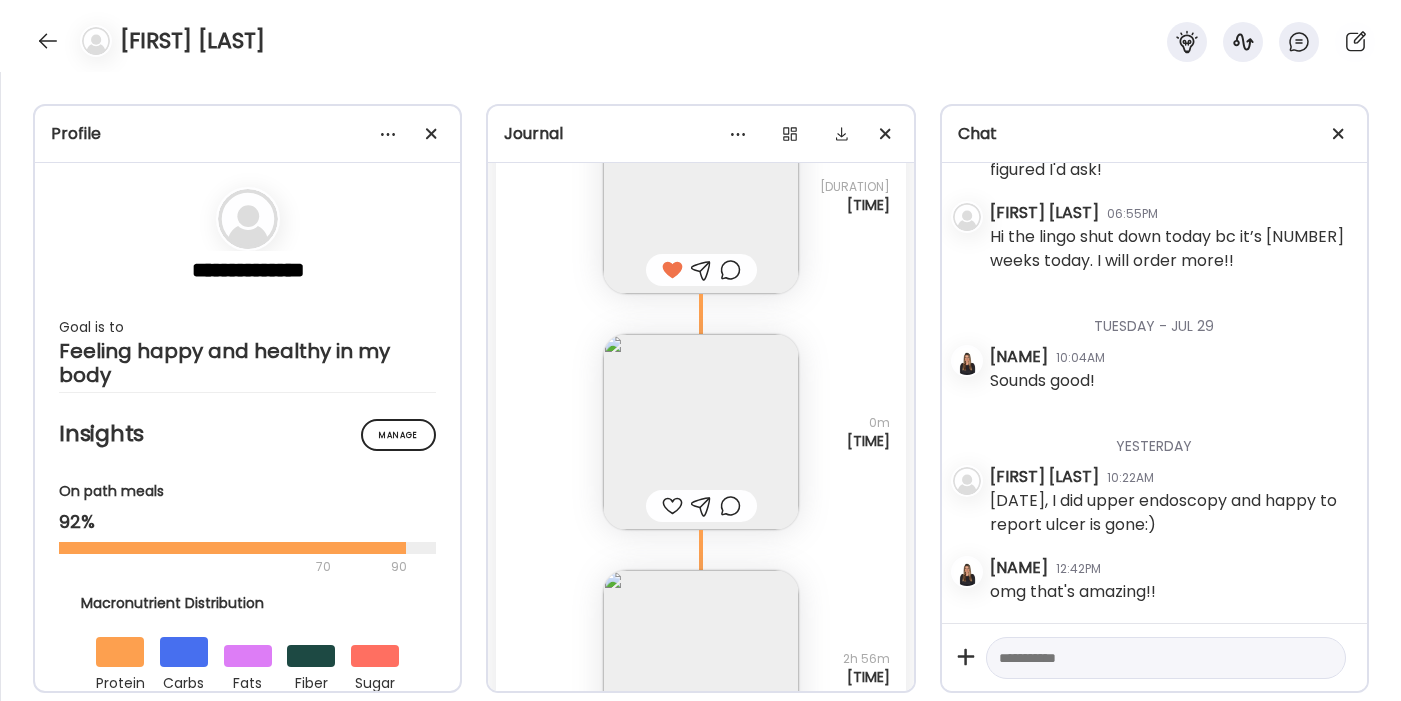 click at bounding box center [701, 432] 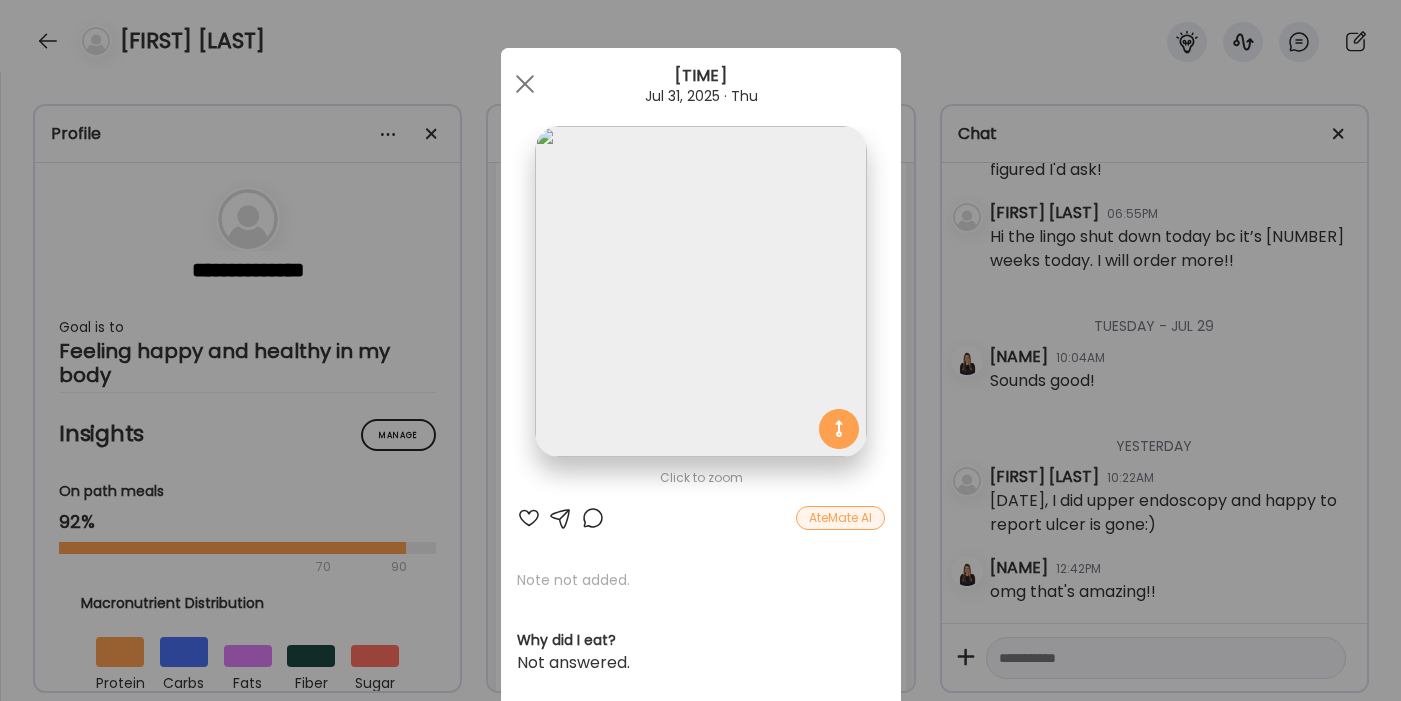 click at bounding box center (529, 518) 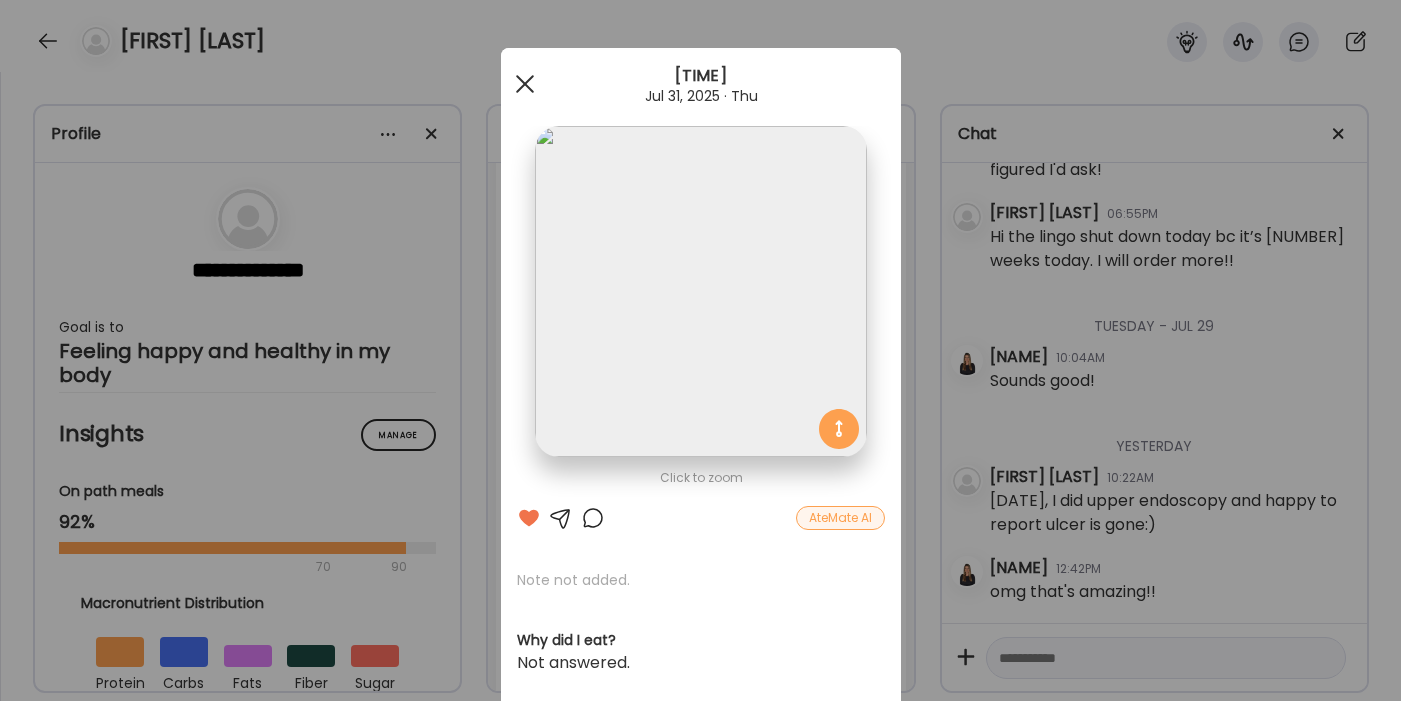 click at bounding box center [524, 84] 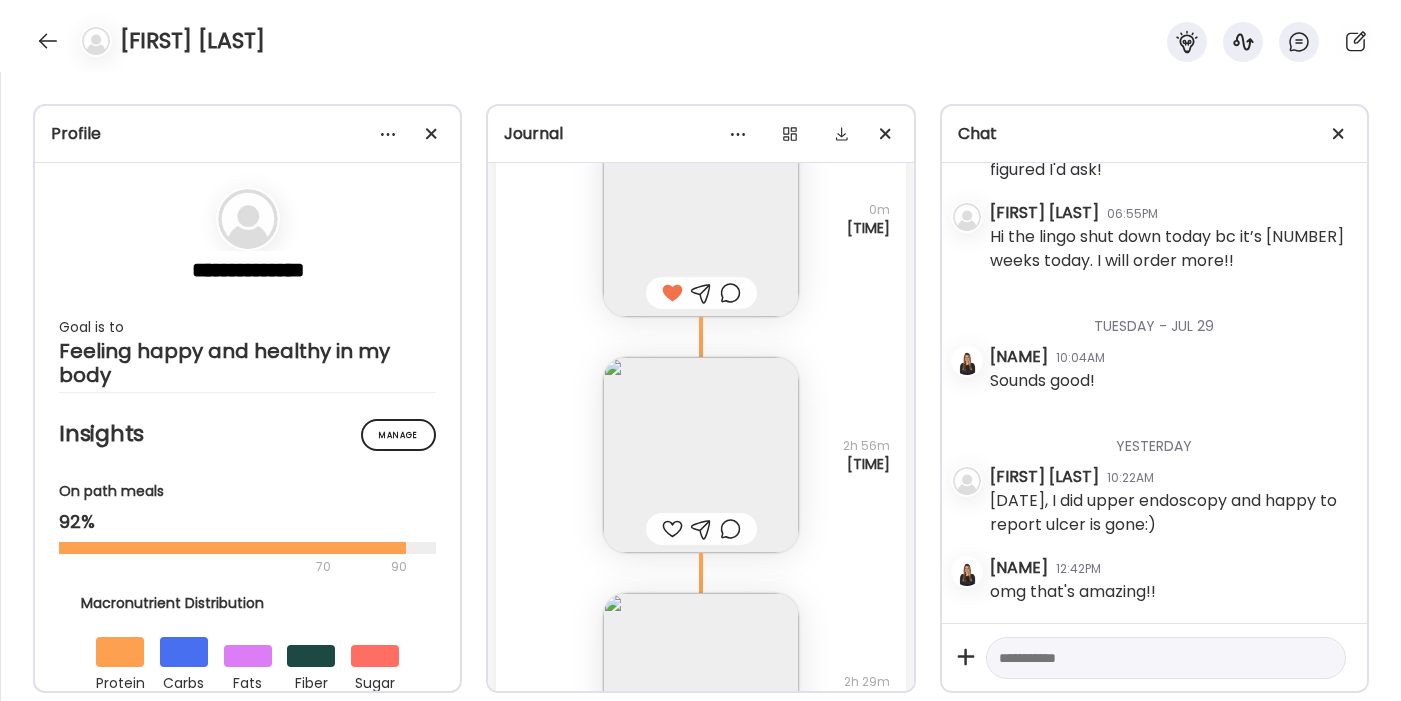 scroll, scrollTop: 7332, scrollLeft: 0, axis: vertical 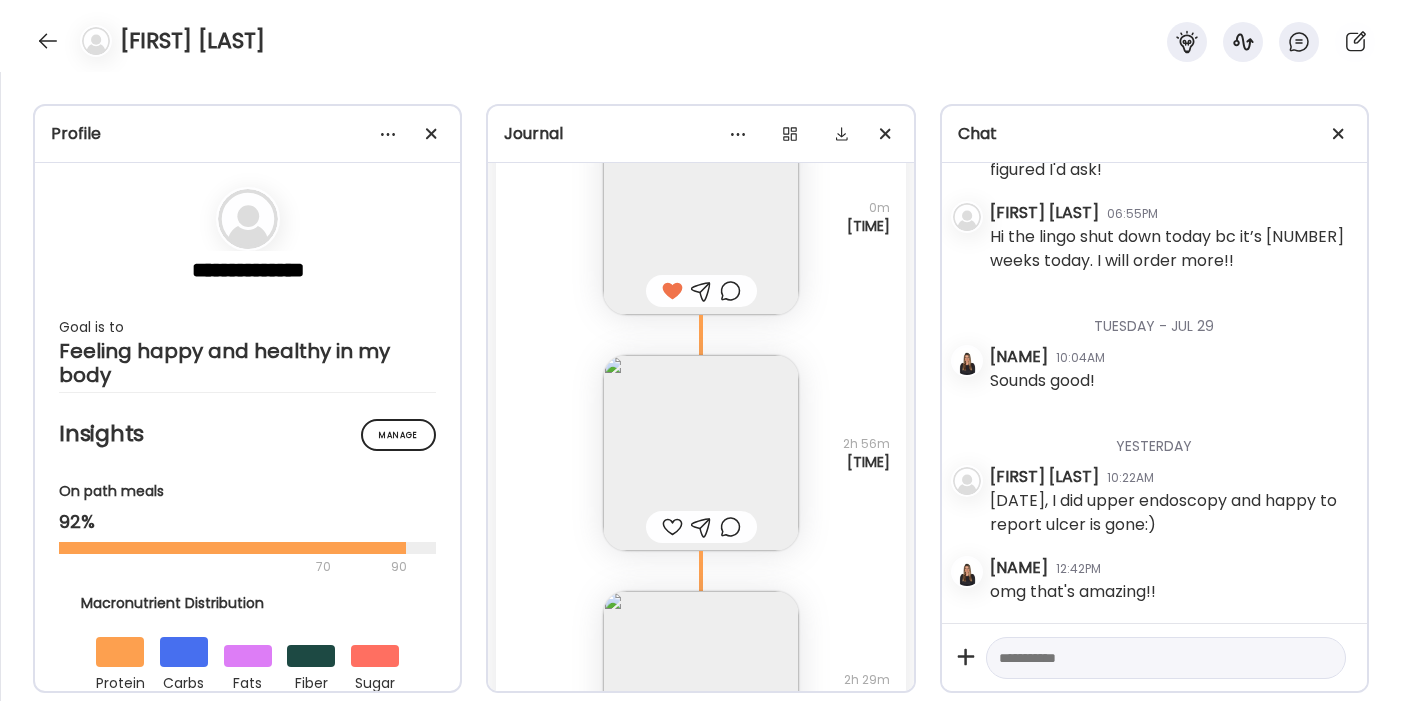 click at bounding box center (701, 453) 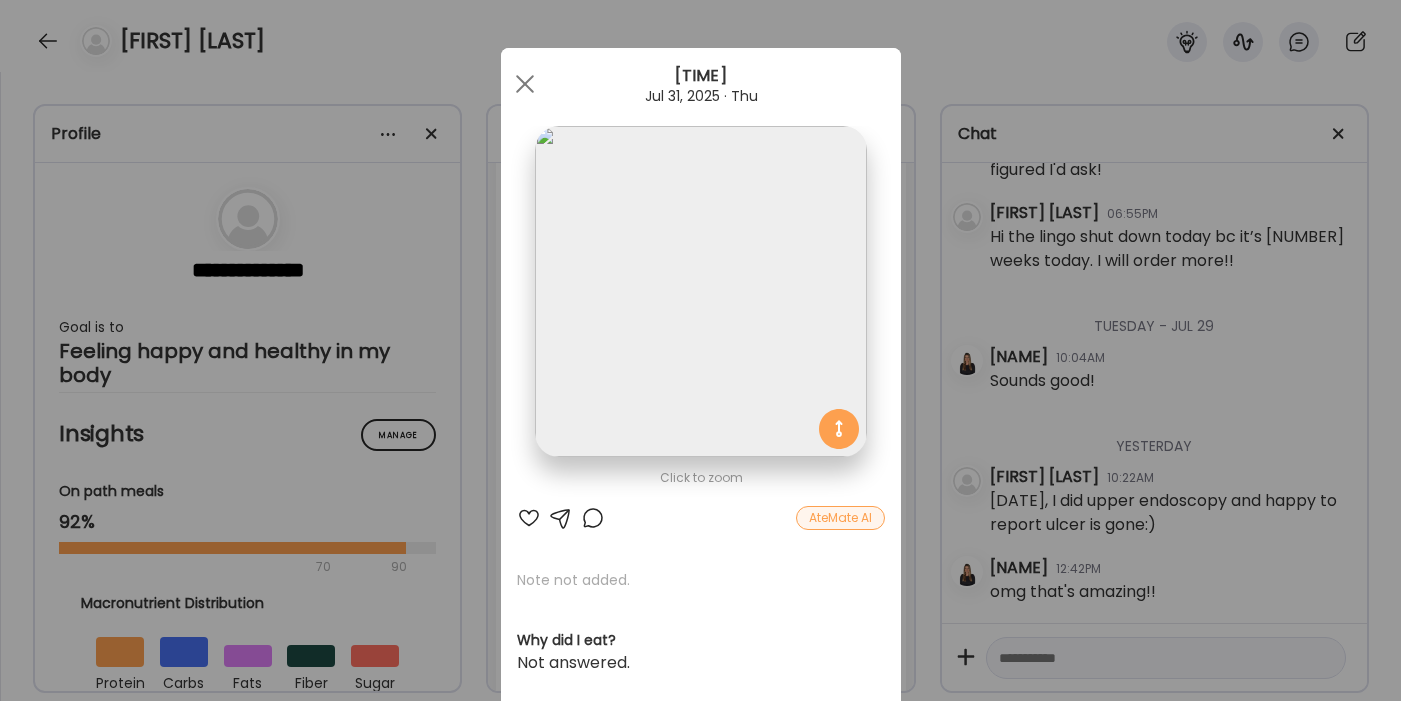 click at bounding box center [529, 518] 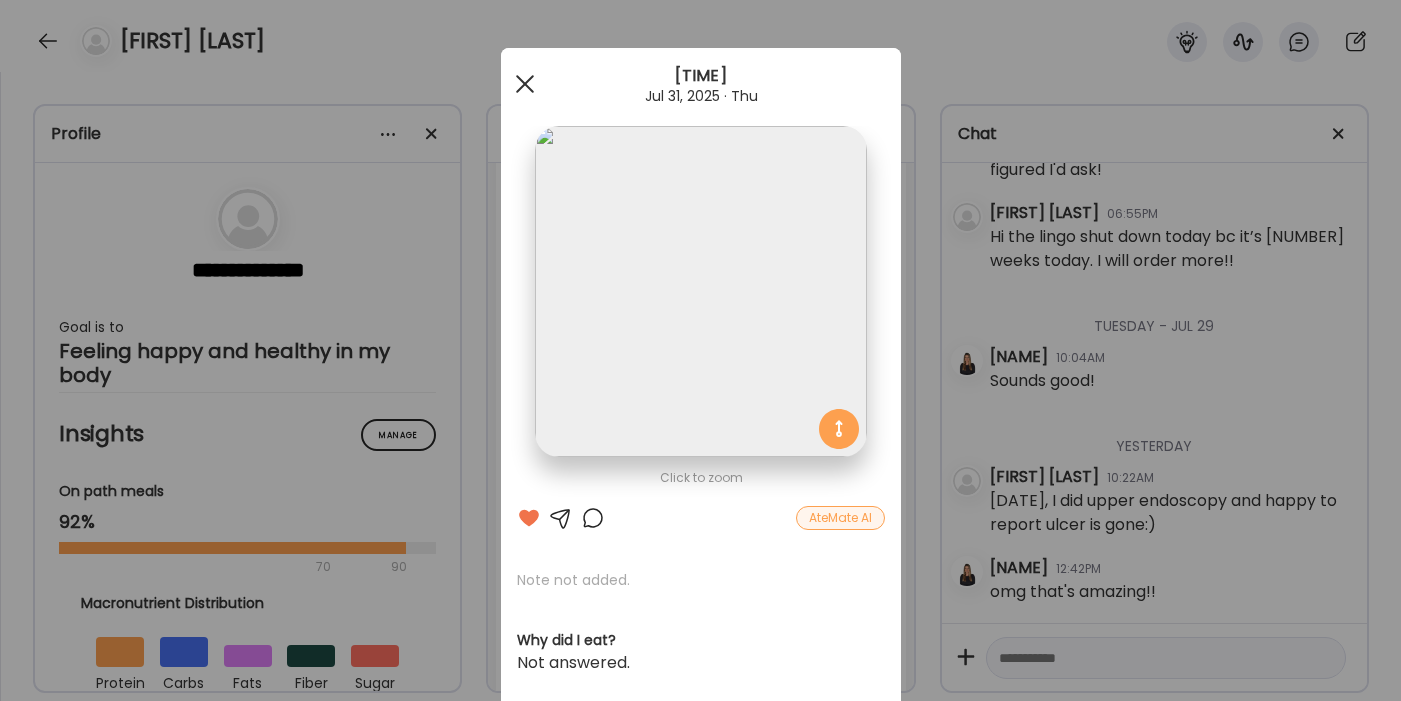 click at bounding box center [524, 84] 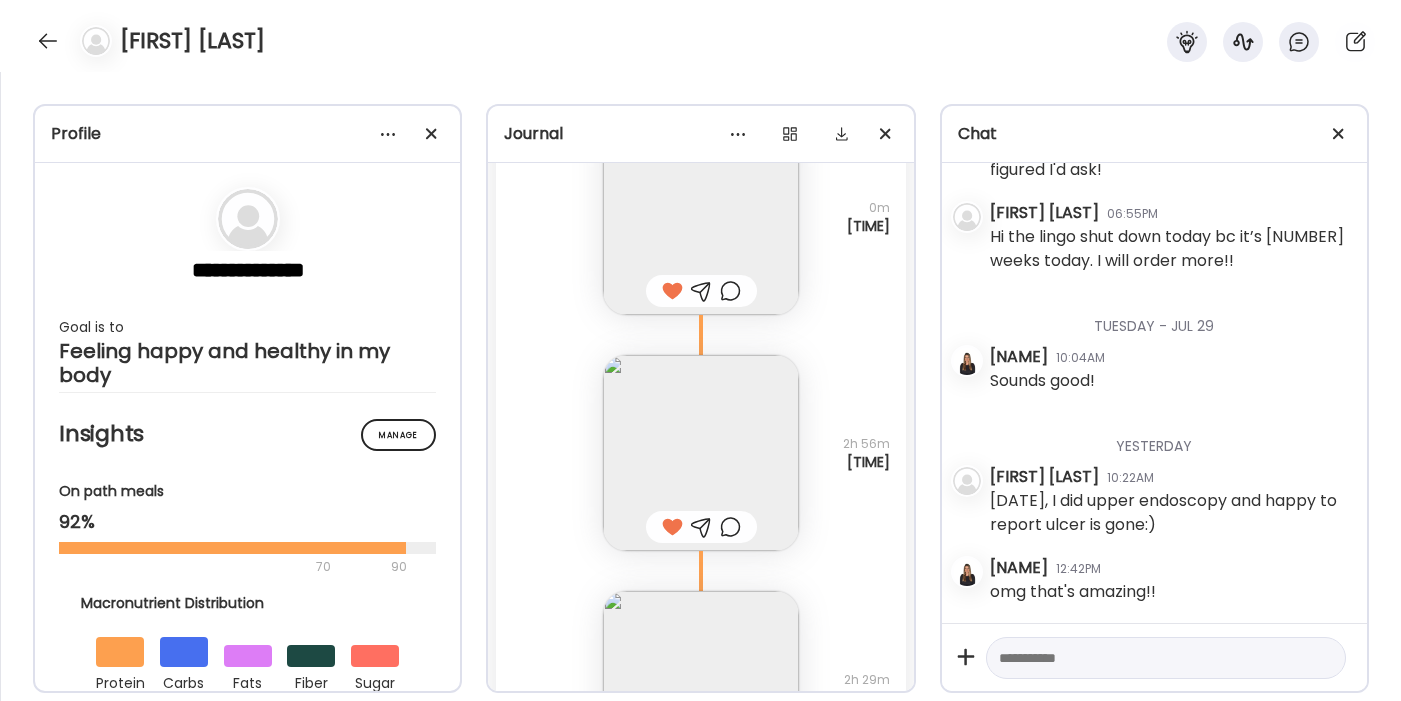 scroll, scrollTop: 7596, scrollLeft: 0, axis: vertical 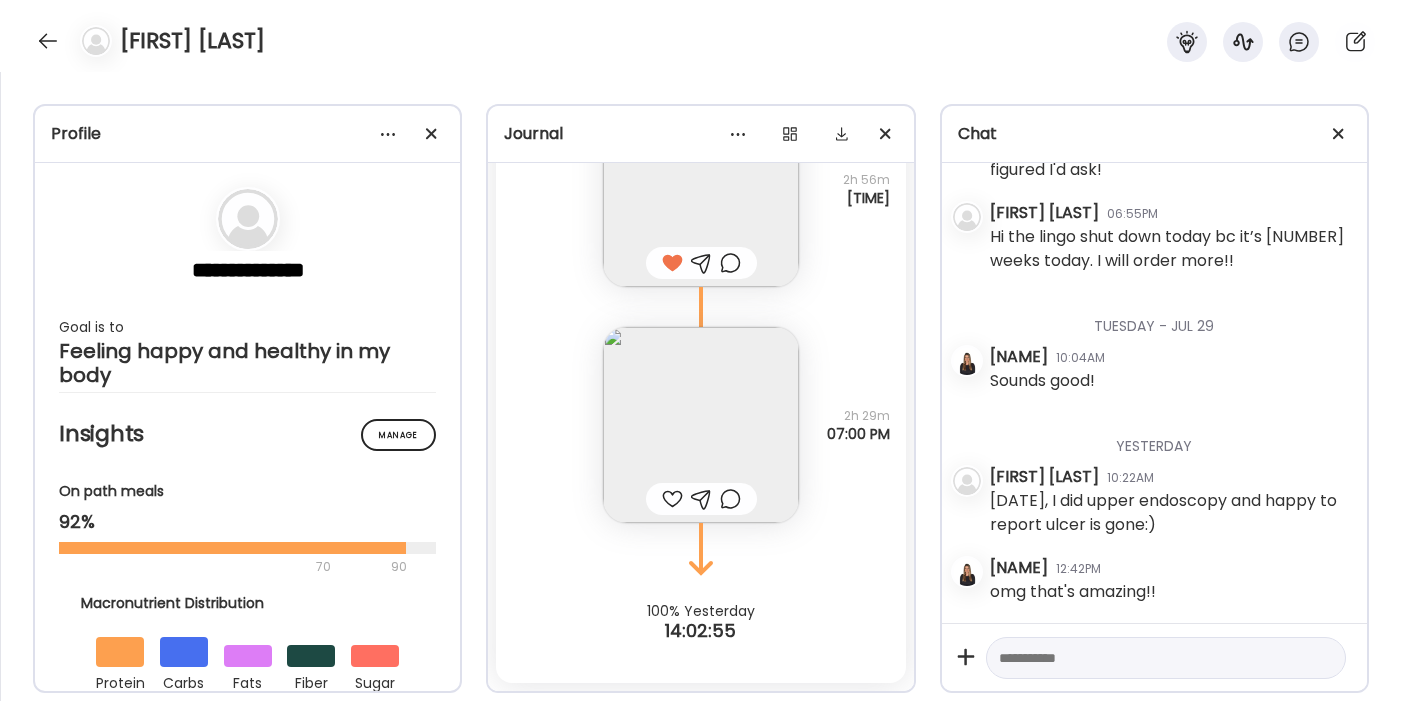 click at bounding box center (672, 499) 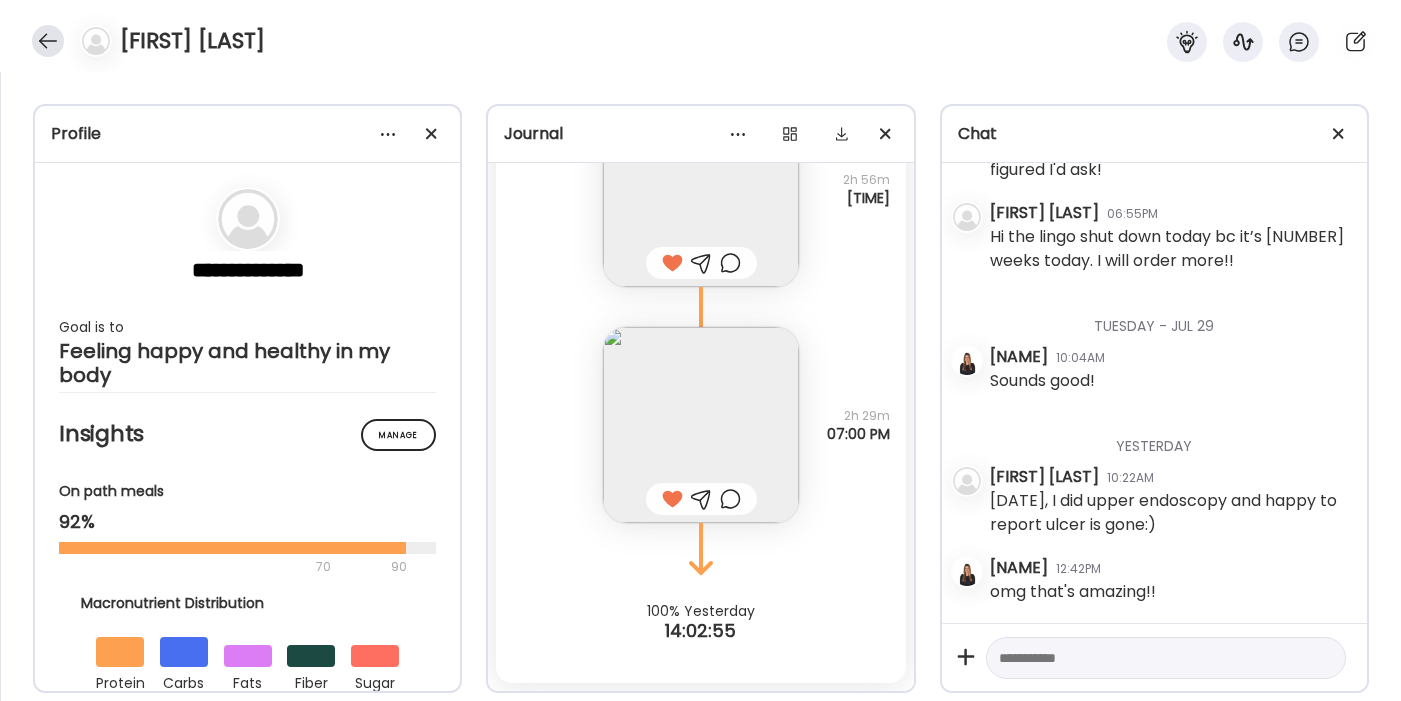 click at bounding box center (48, 41) 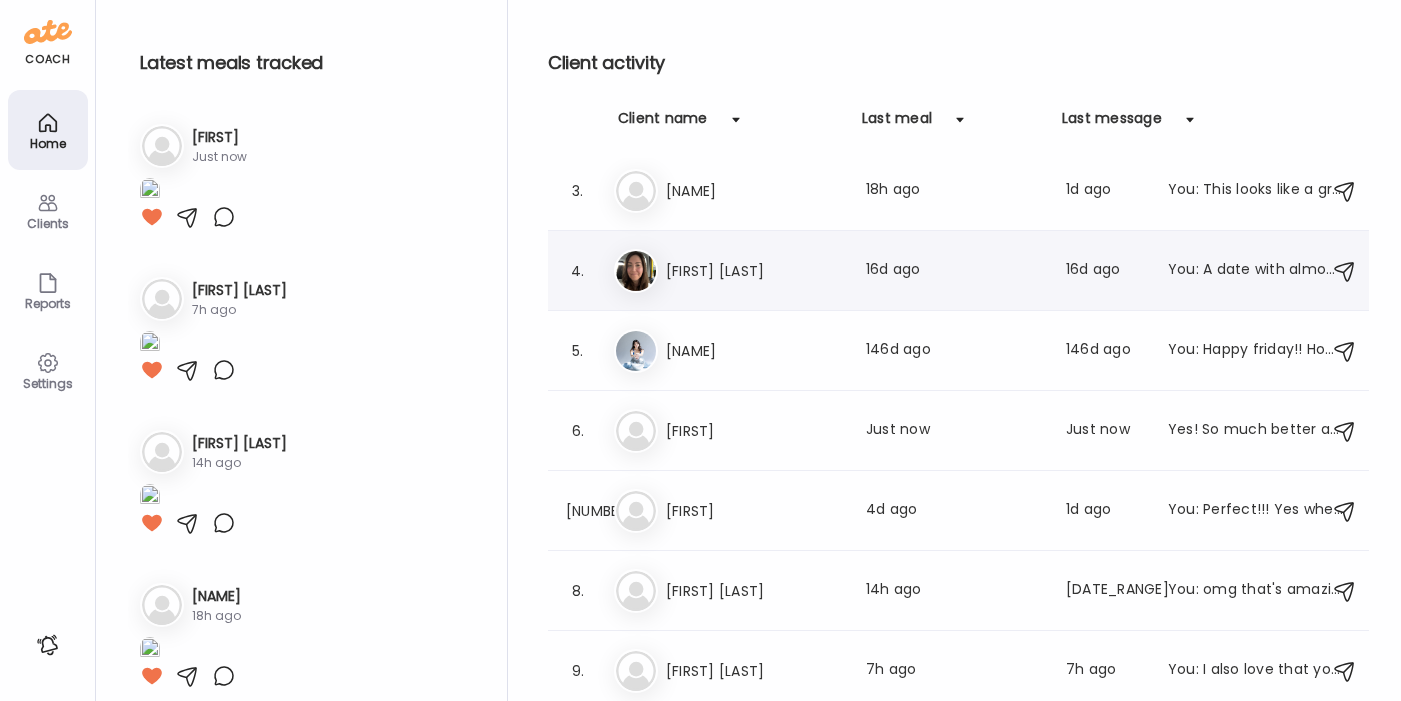 scroll, scrollTop: 112, scrollLeft: 0, axis: vertical 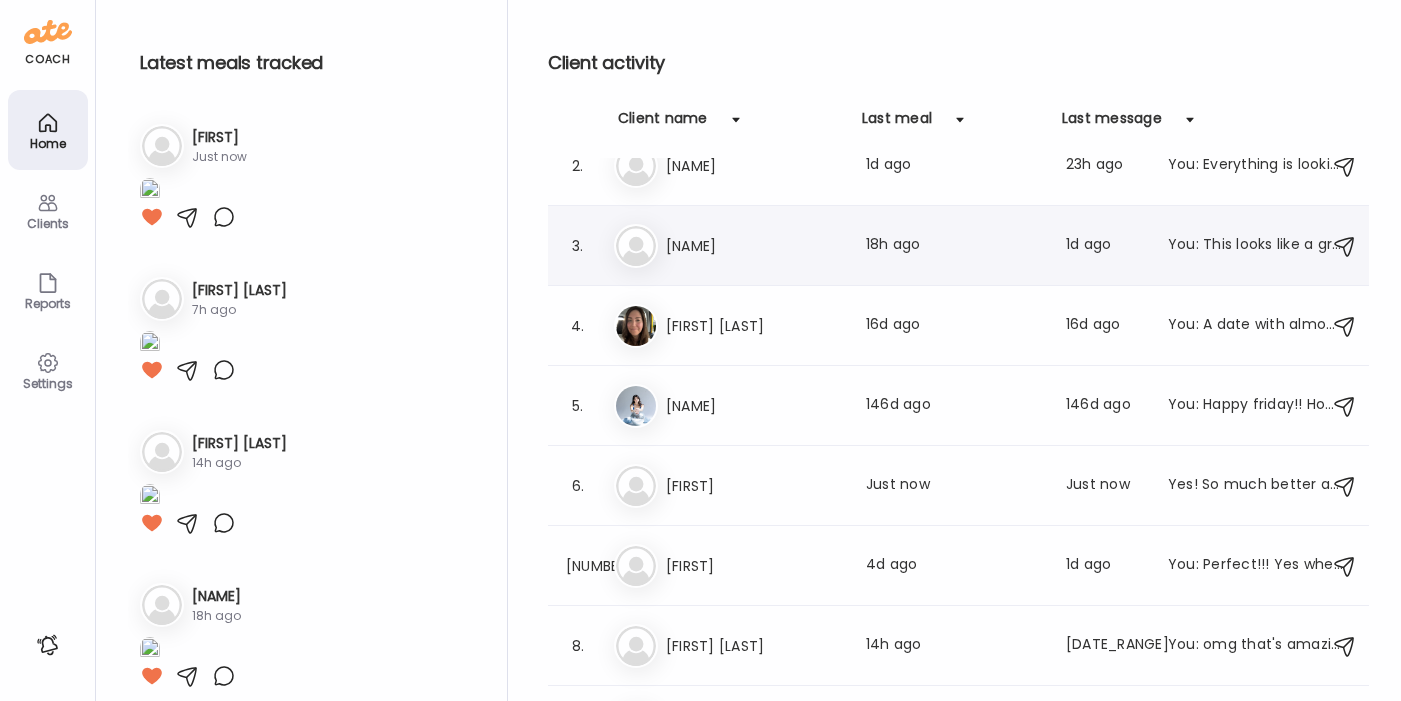 click on "[NAME]" at bounding box center (754, 246) 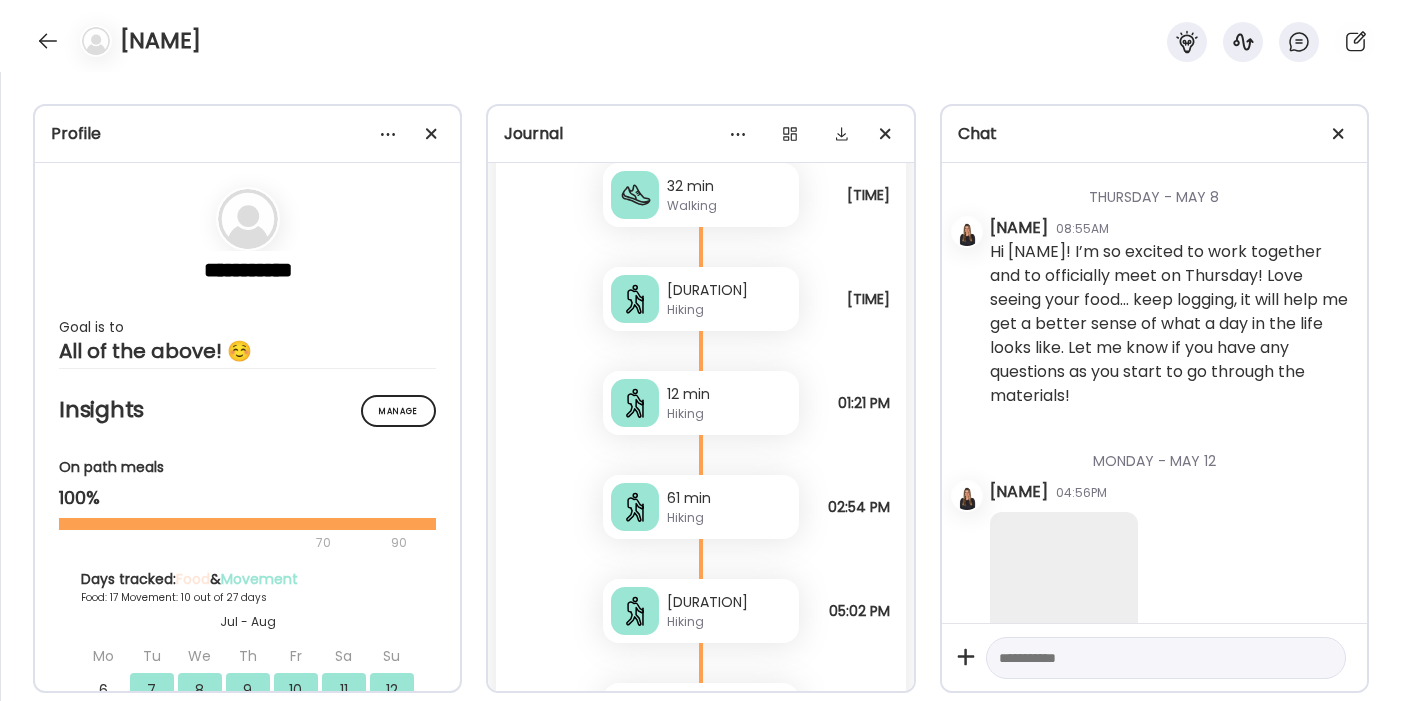 scroll, scrollTop: 29092, scrollLeft: 0, axis: vertical 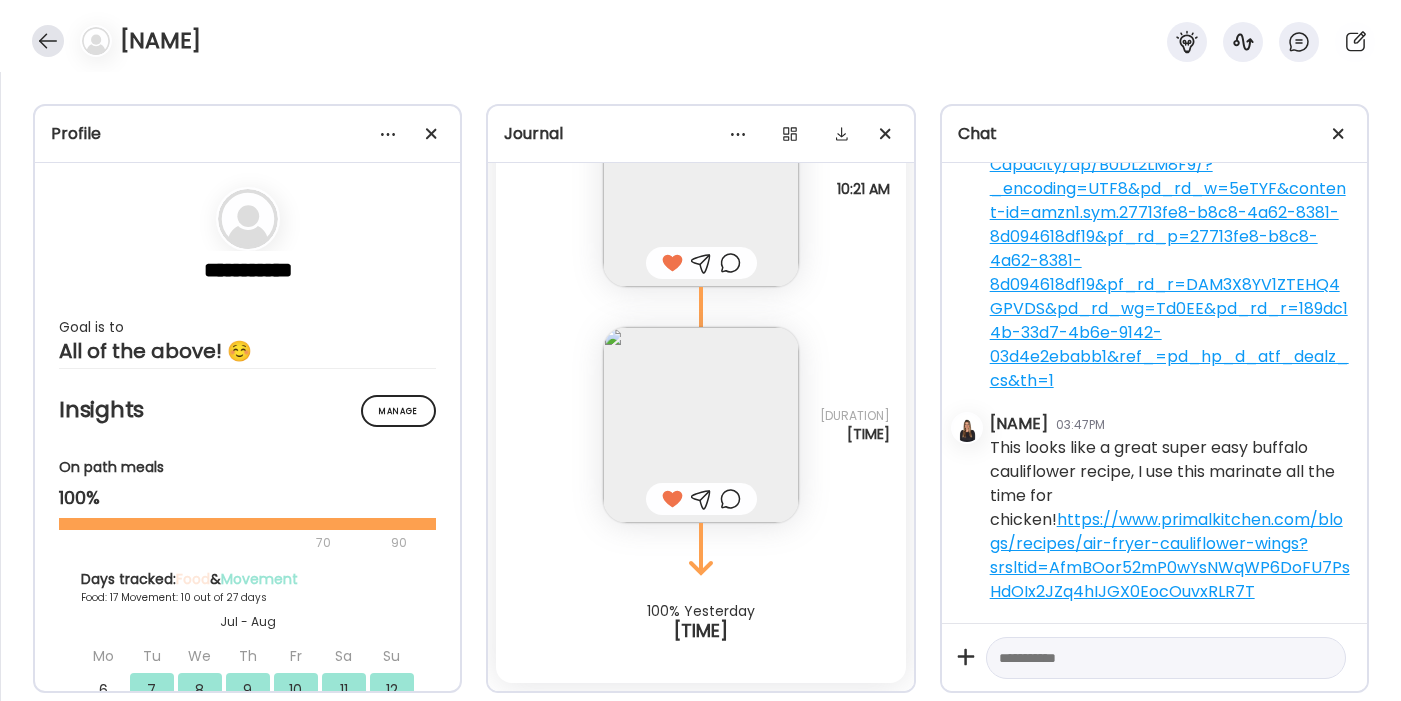 click at bounding box center [48, 41] 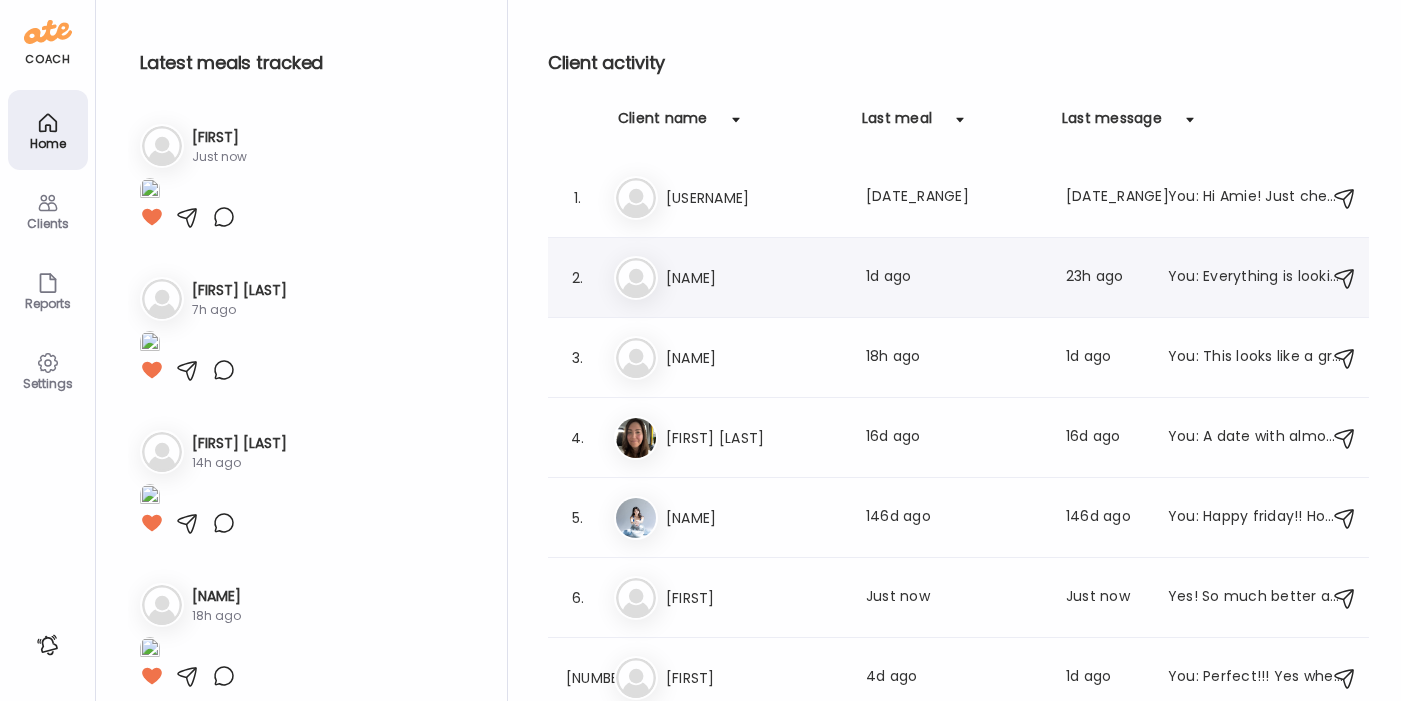 scroll, scrollTop: 167, scrollLeft: 0, axis: vertical 